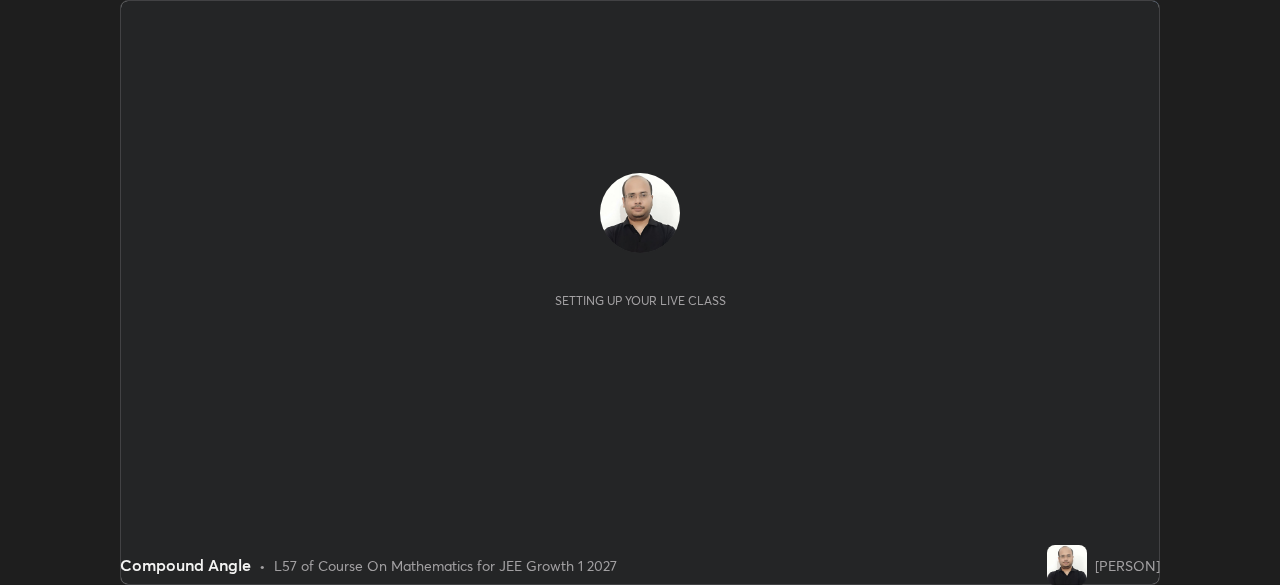 scroll, scrollTop: 0, scrollLeft: 0, axis: both 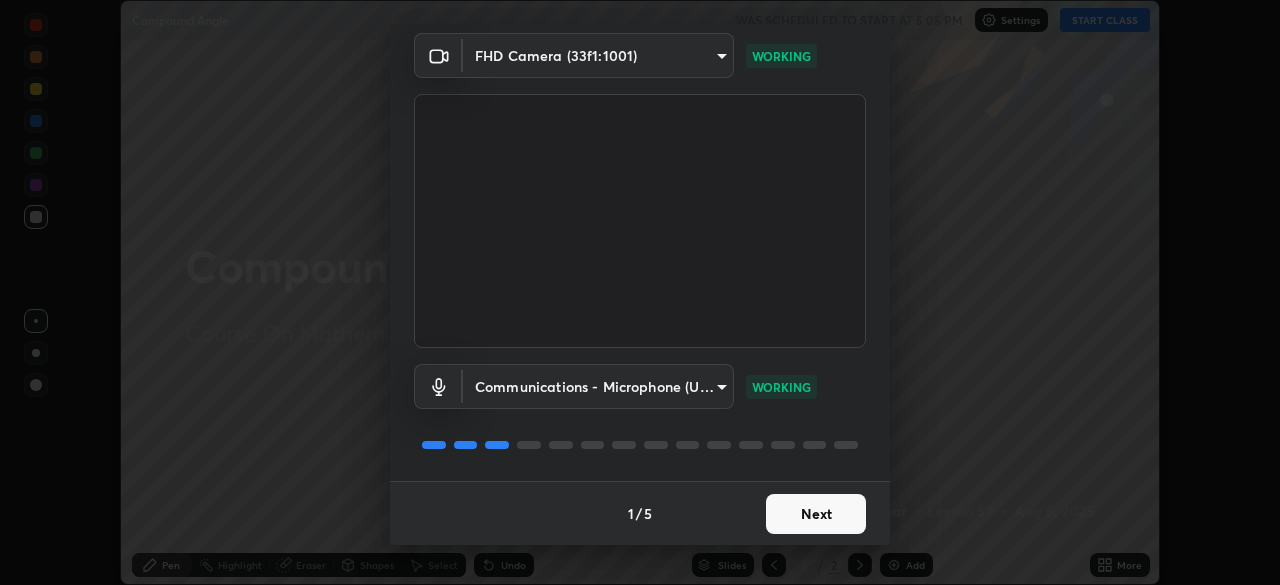 click on "Next" at bounding box center (816, 514) 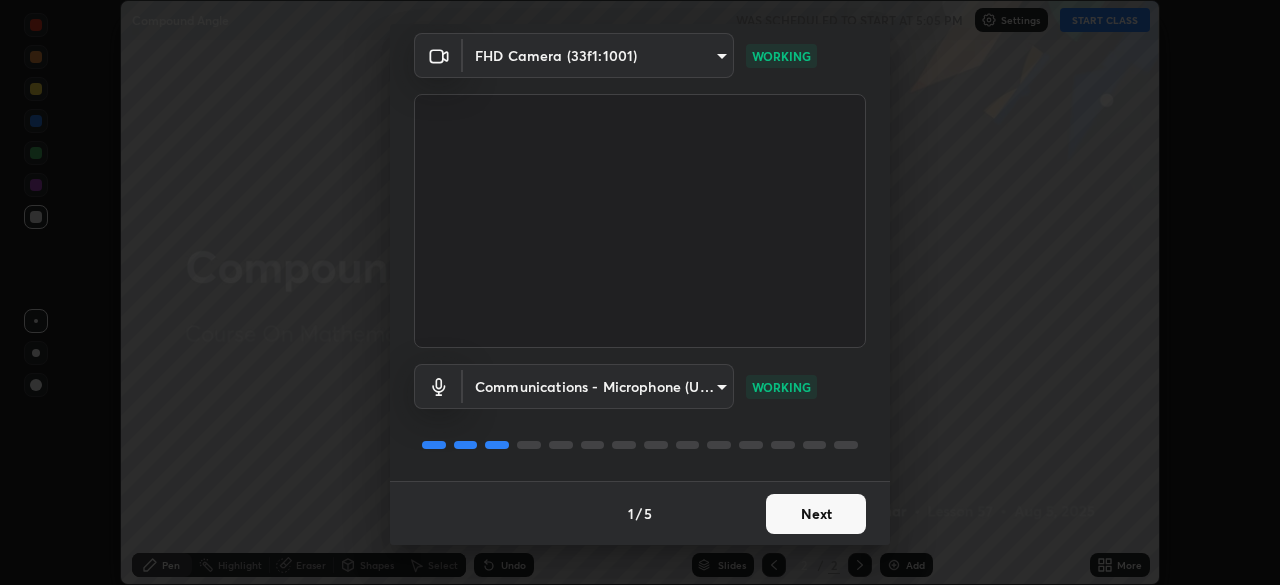 scroll, scrollTop: 0, scrollLeft: 0, axis: both 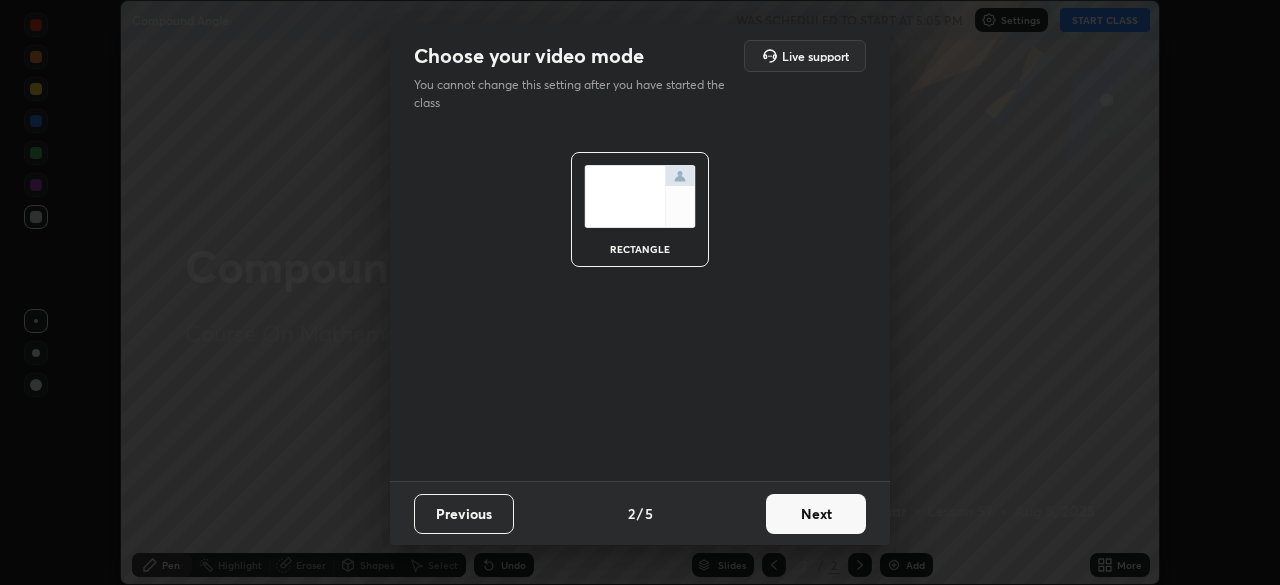 click on "Next" at bounding box center [816, 514] 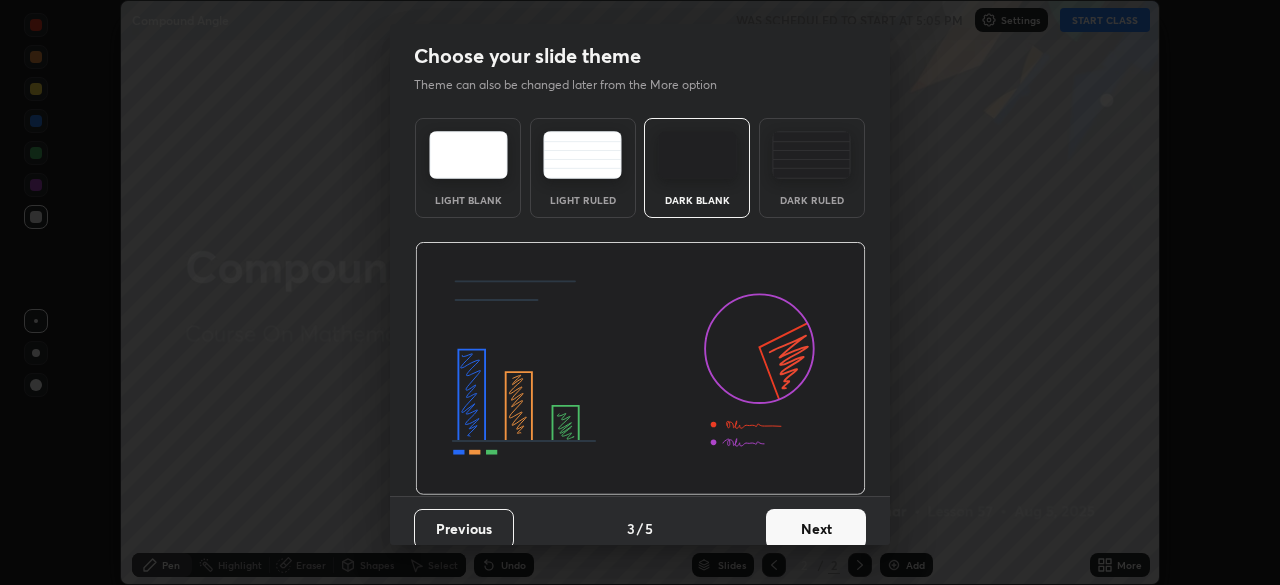 click on "Next" at bounding box center [816, 529] 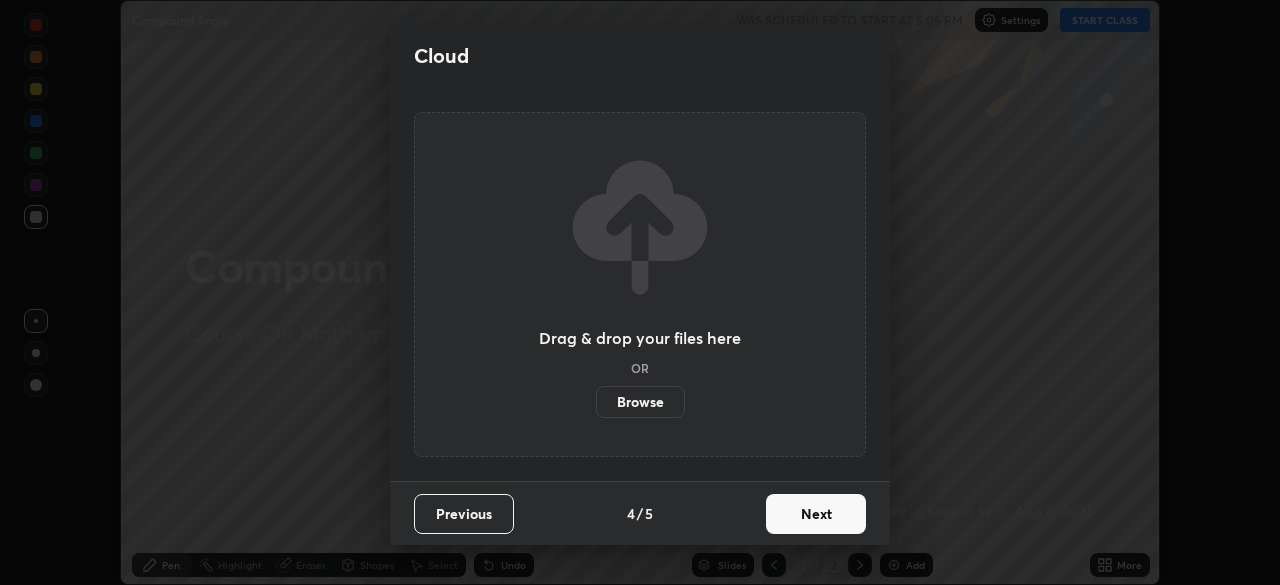 click on "Next" at bounding box center (816, 514) 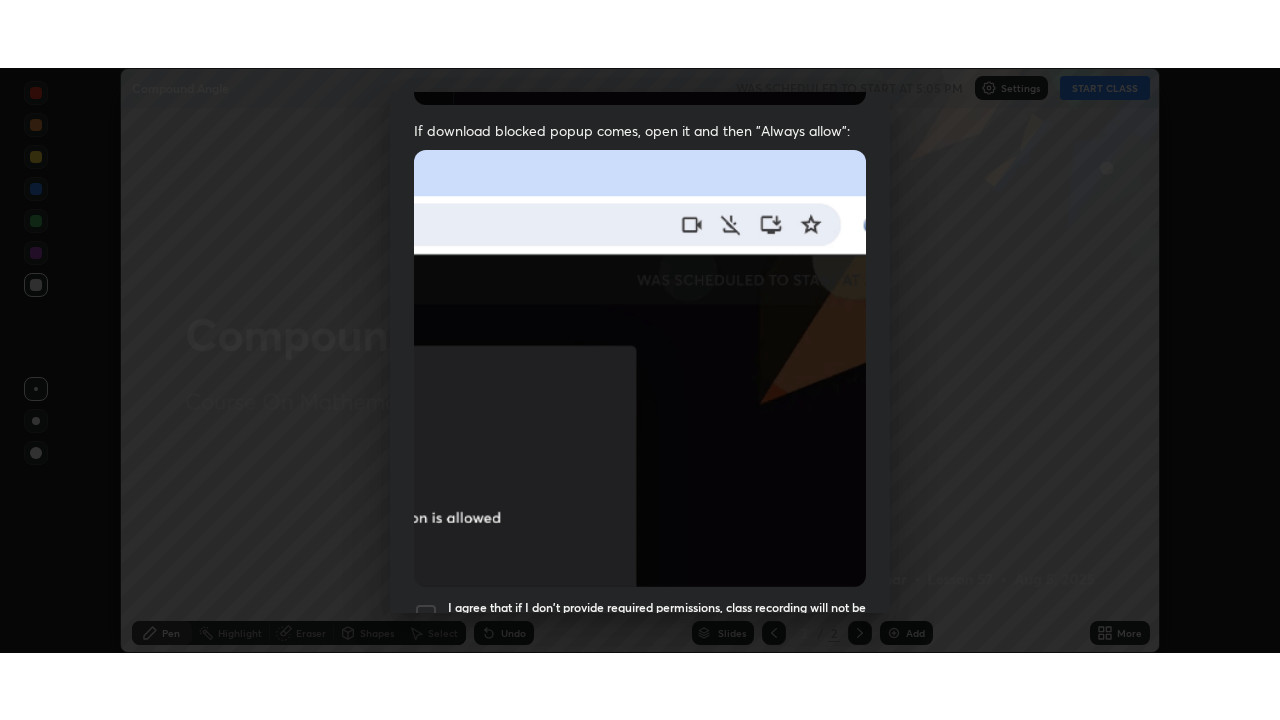 scroll, scrollTop: 479, scrollLeft: 0, axis: vertical 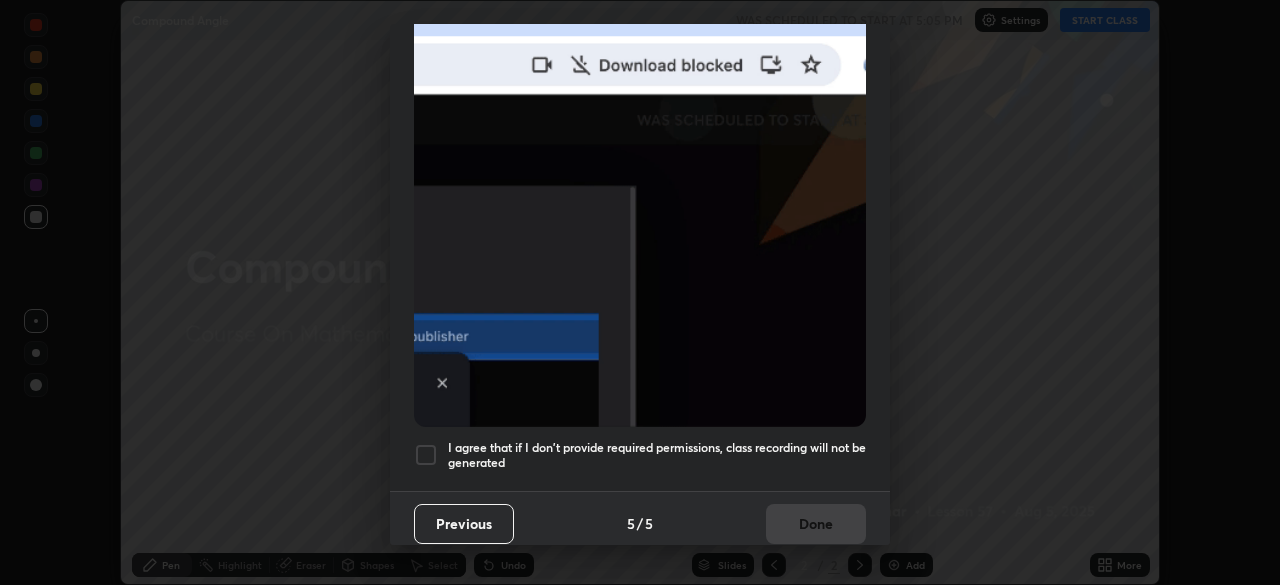 click at bounding box center [426, 455] 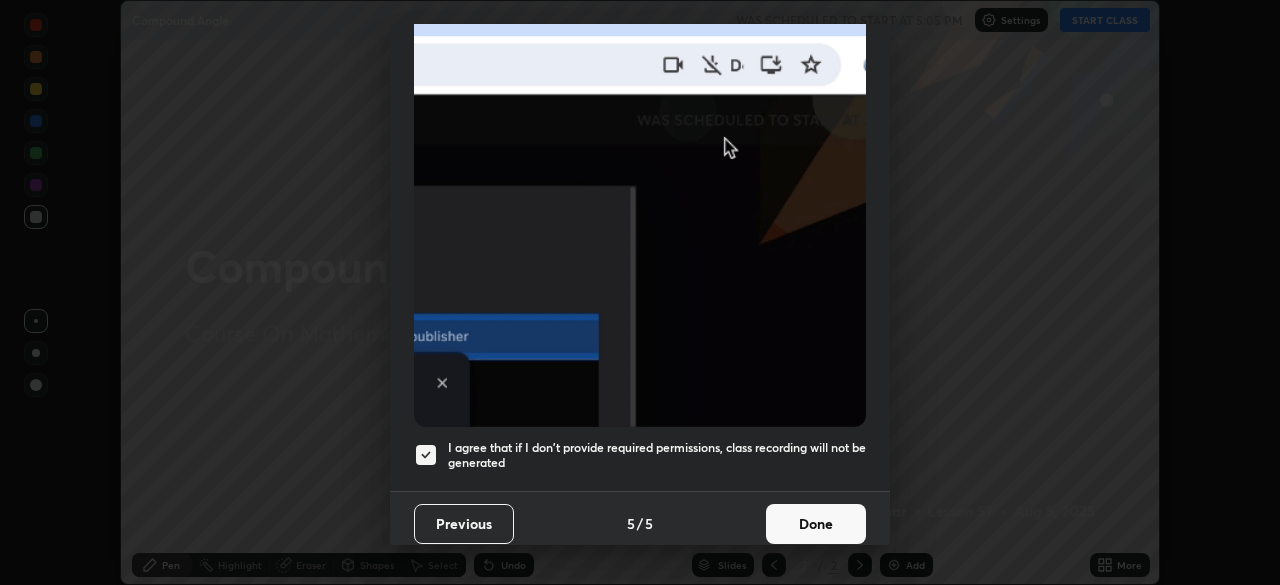 click on "Done" at bounding box center [816, 524] 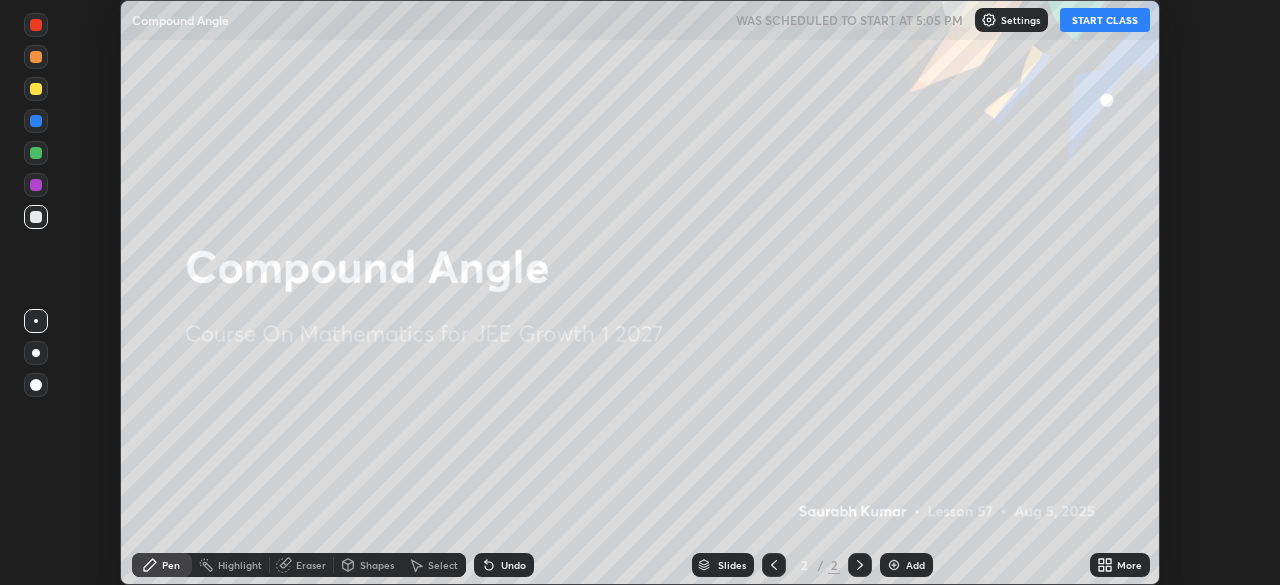 click 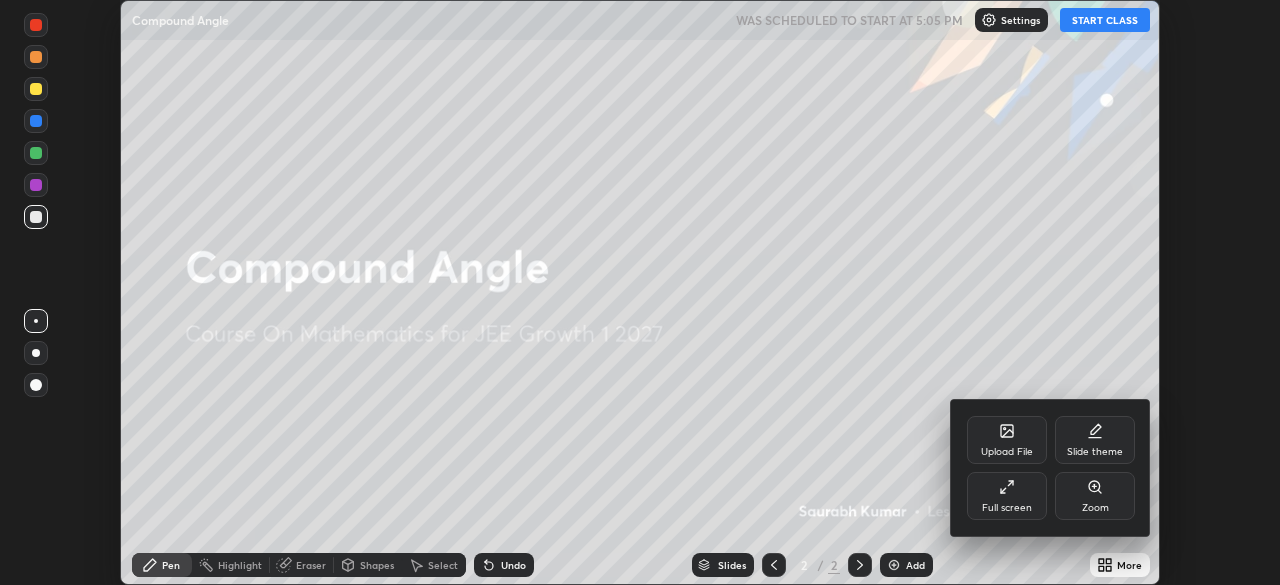 click 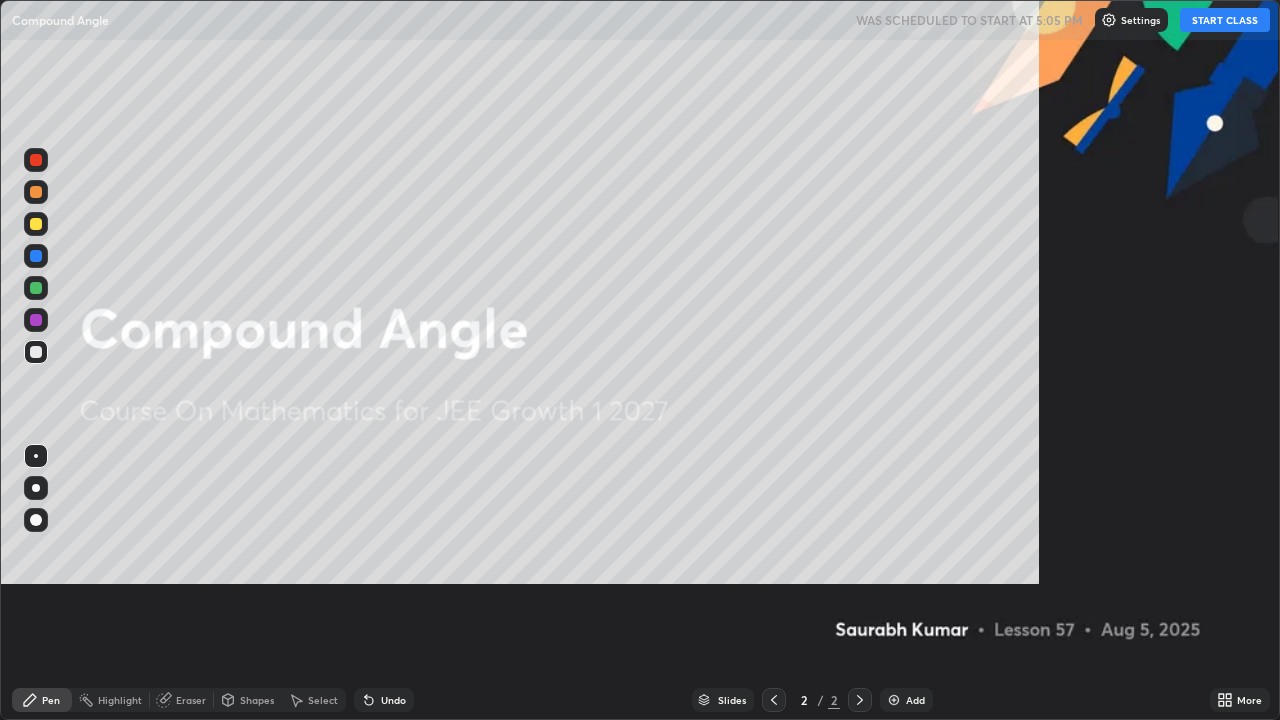 scroll, scrollTop: 99280, scrollLeft: 98720, axis: both 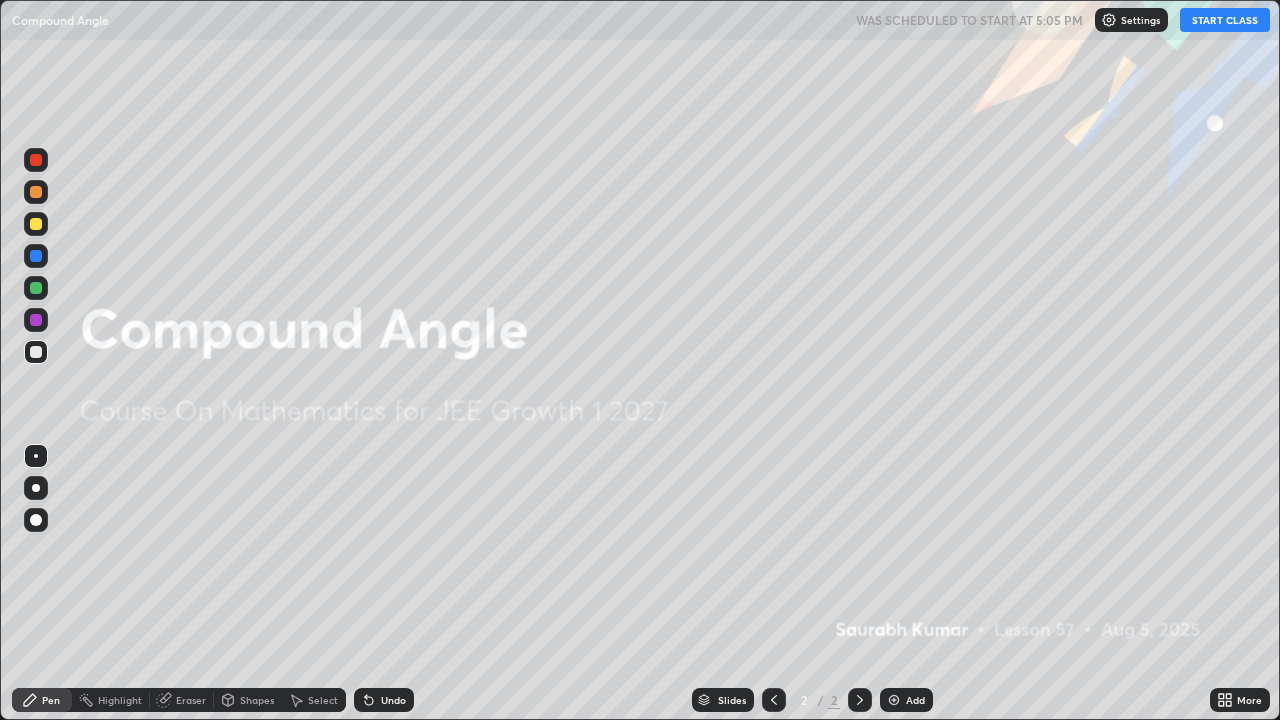 click on "START CLASS" at bounding box center (1225, 20) 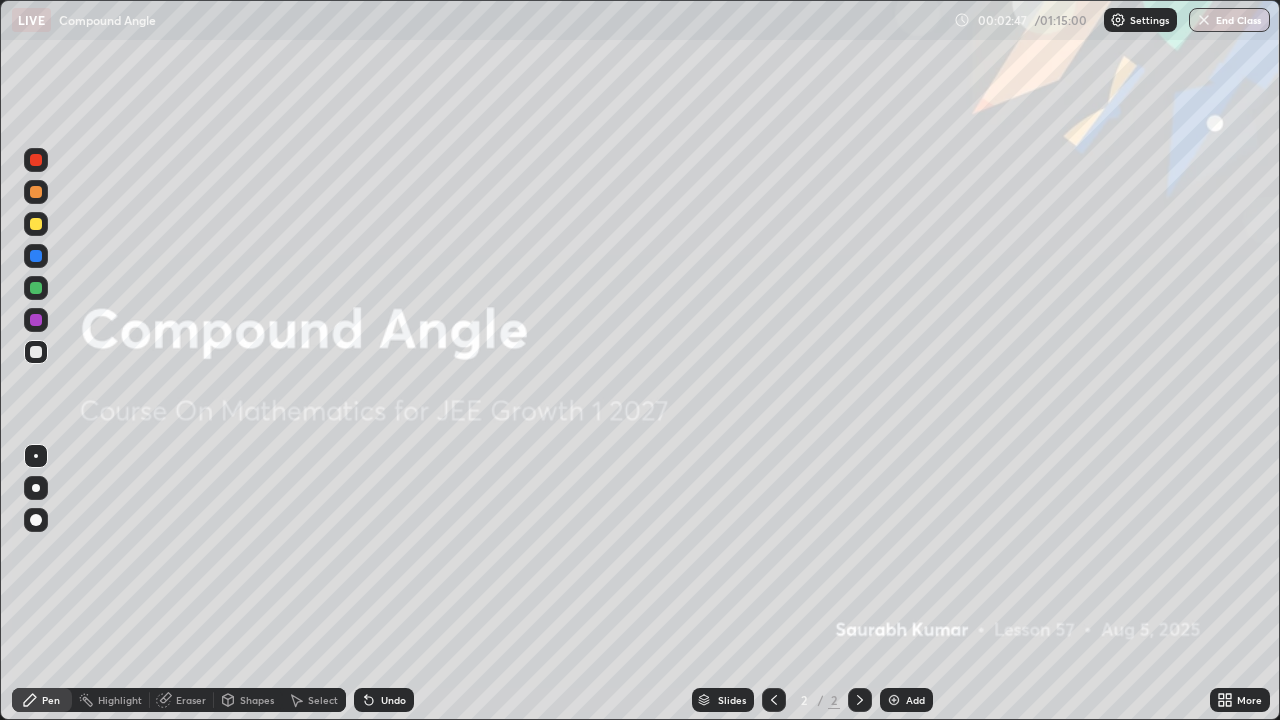 click at bounding box center [894, 700] 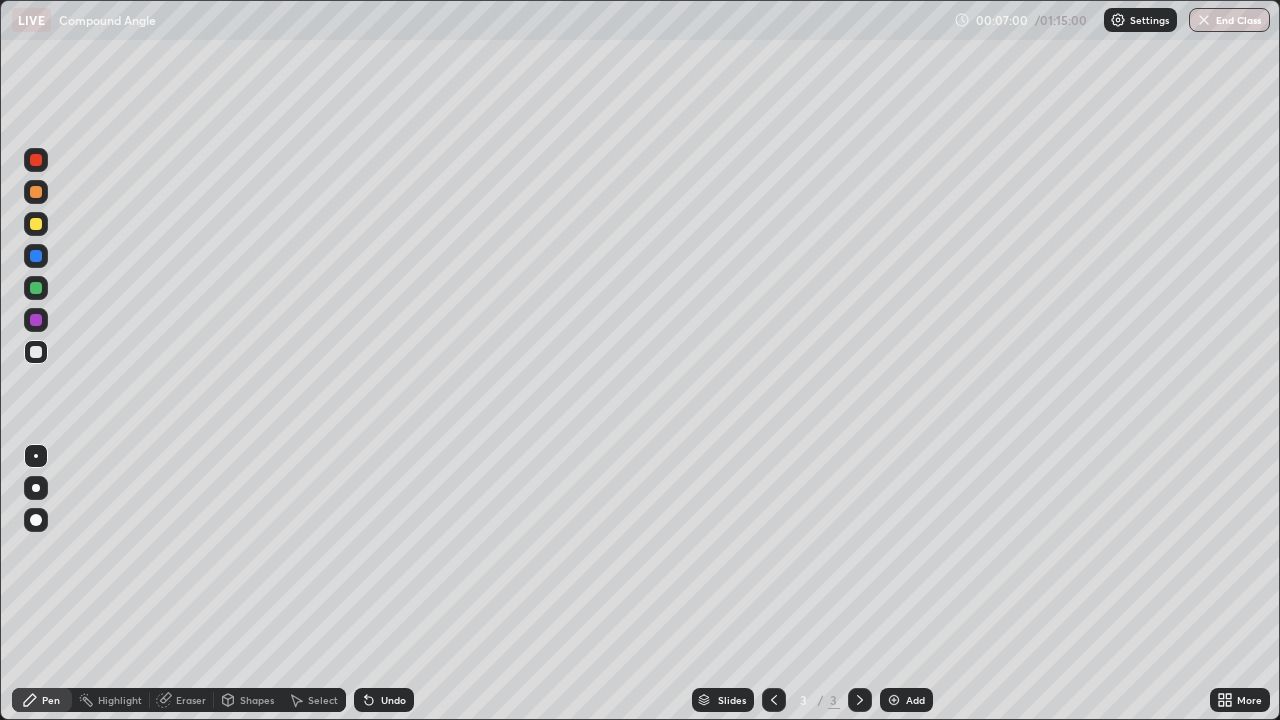 click on "Undo" at bounding box center [384, 700] 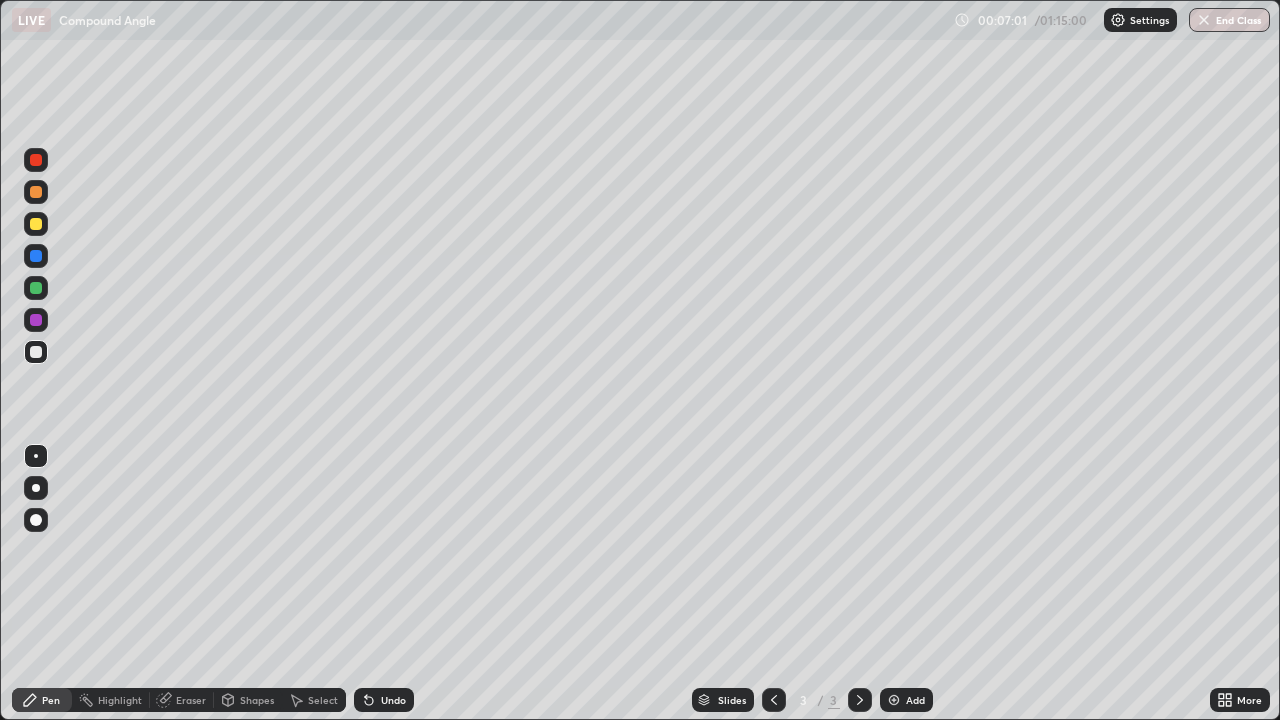 click on "Eraser" at bounding box center (191, 700) 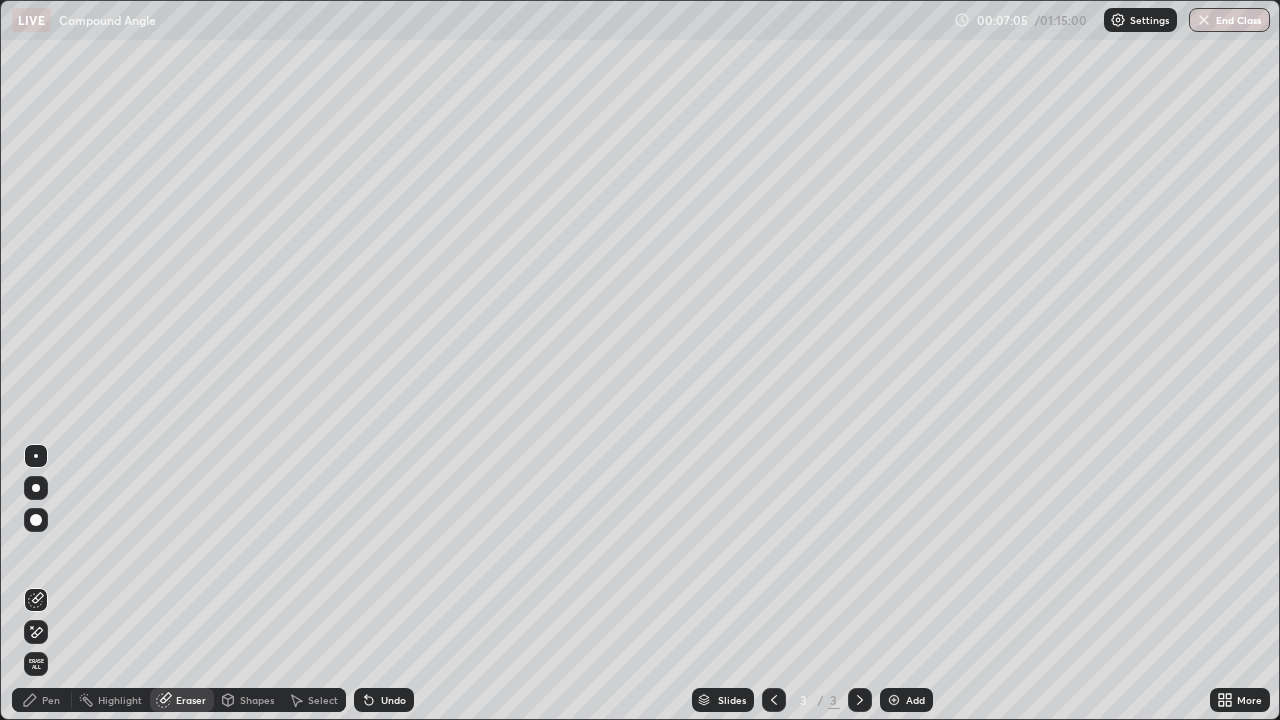 click on "Pen" at bounding box center (51, 700) 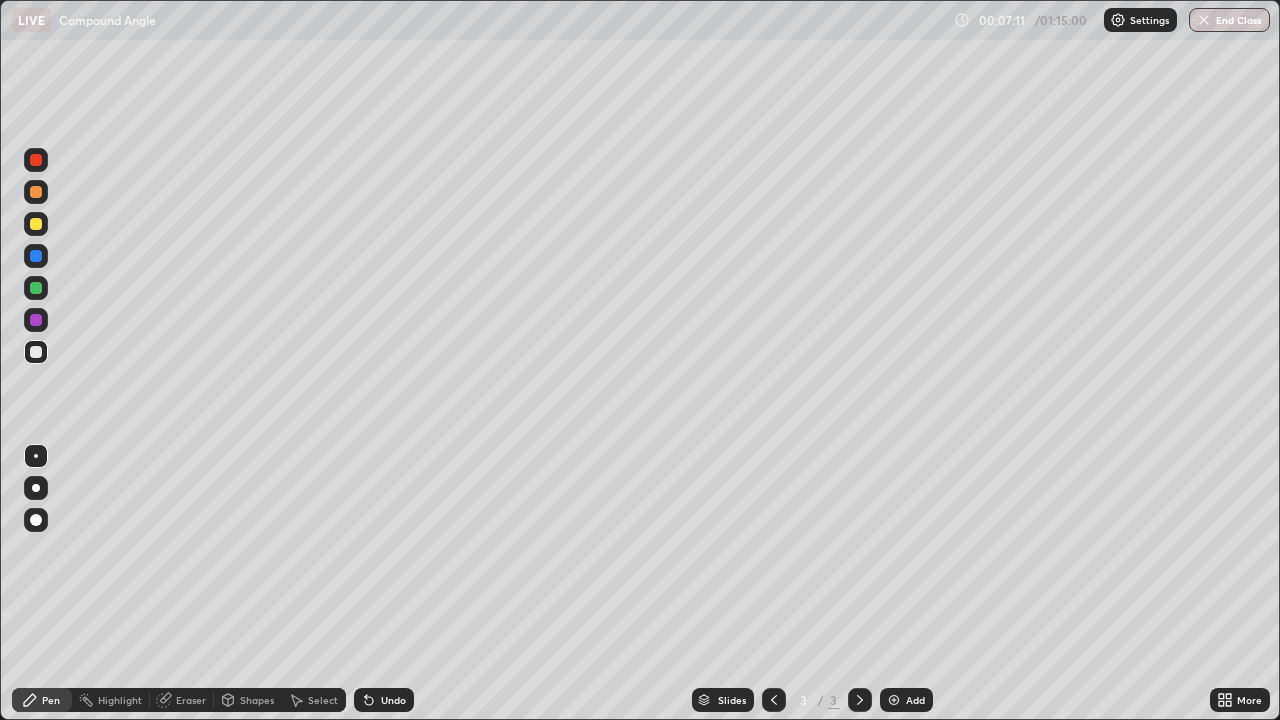 click on "Eraser" at bounding box center (191, 700) 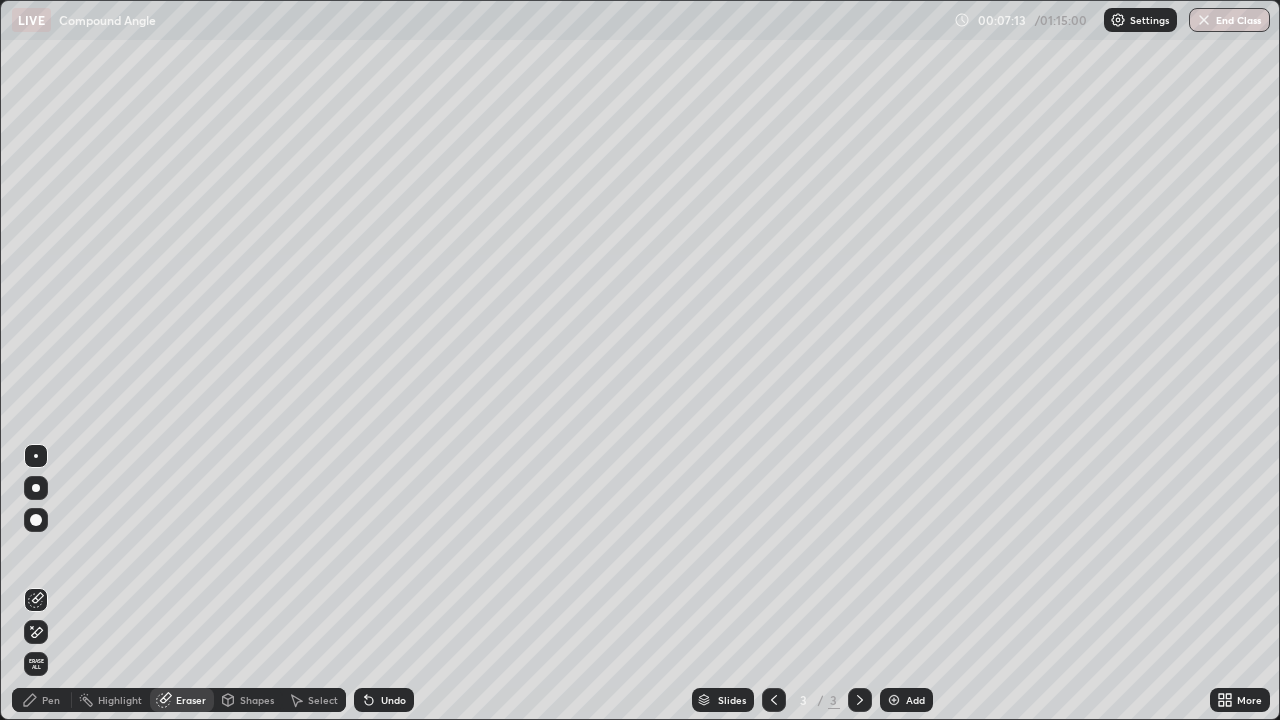 click on "Pen" at bounding box center [51, 700] 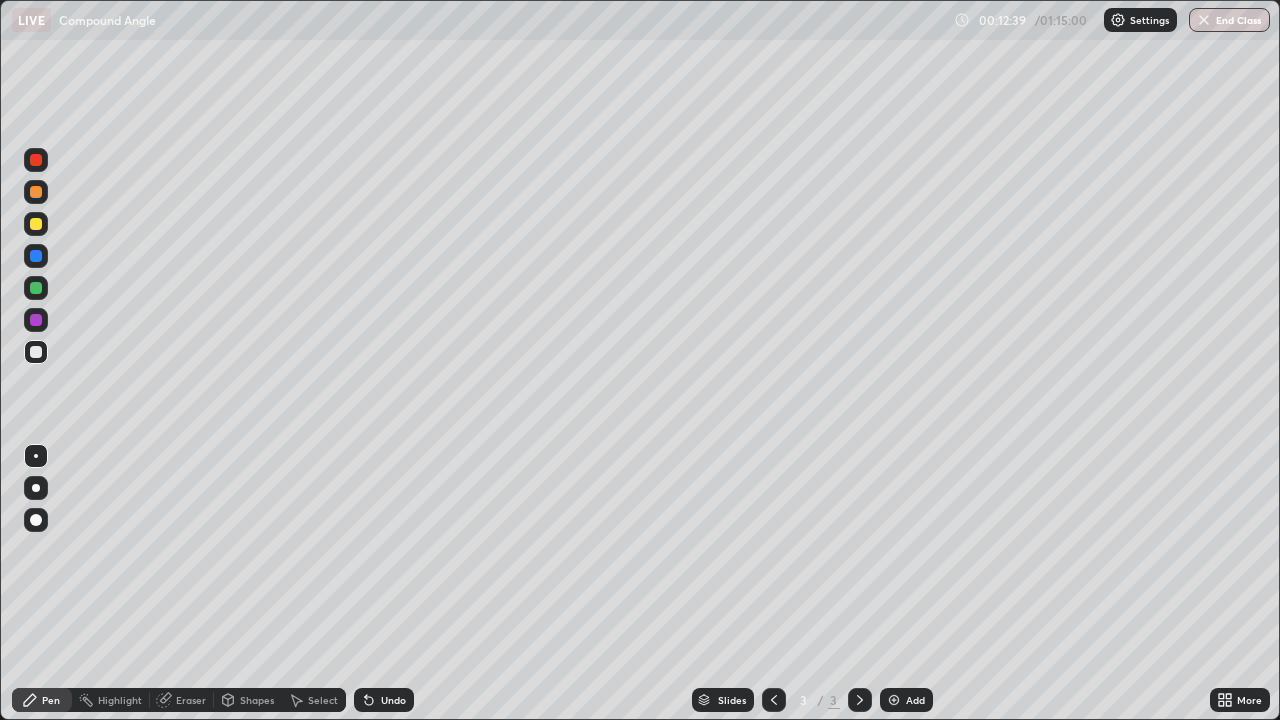 click on "Eraser" at bounding box center [191, 700] 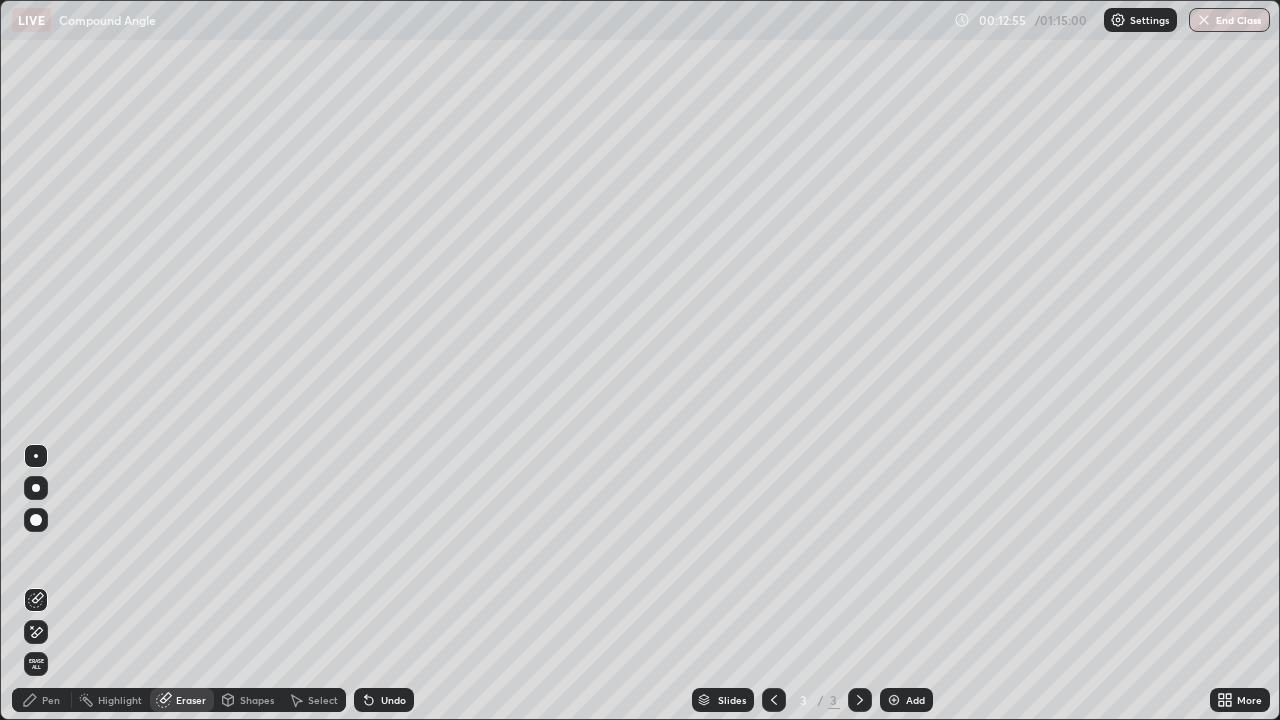click on "Pen" at bounding box center (51, 700) 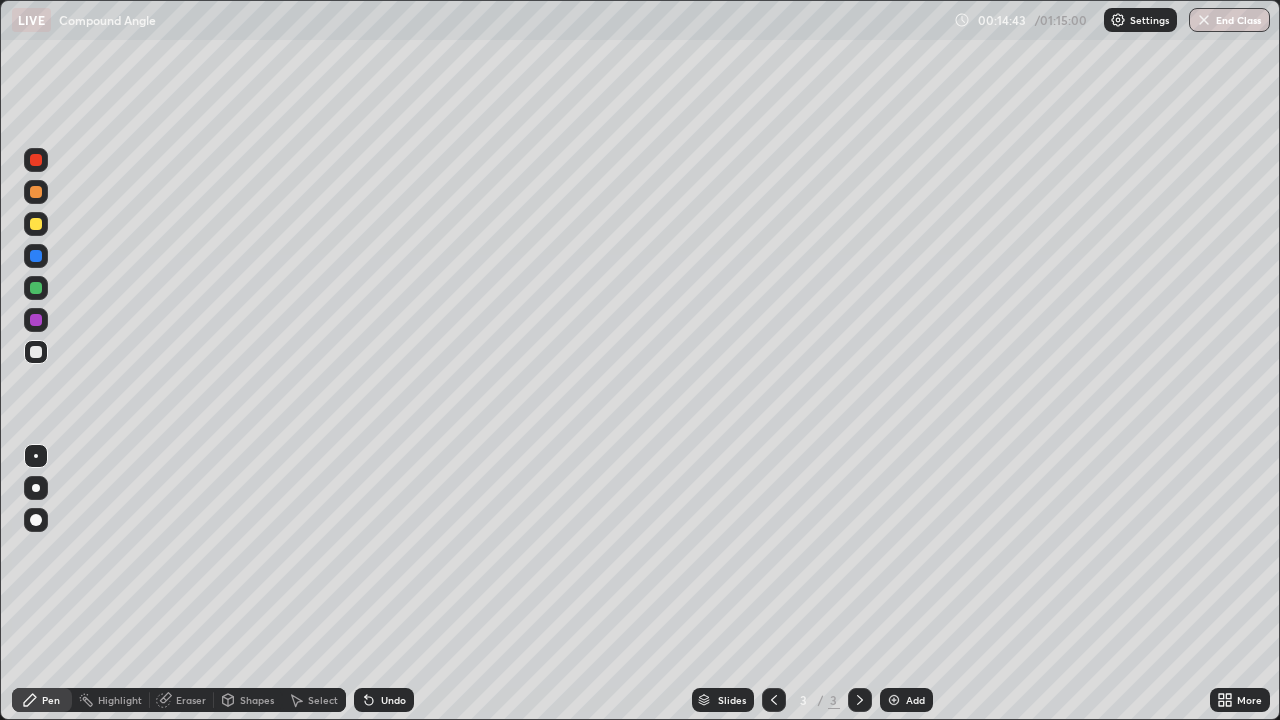 click on "Eraser" at bounding box center (191, 700) 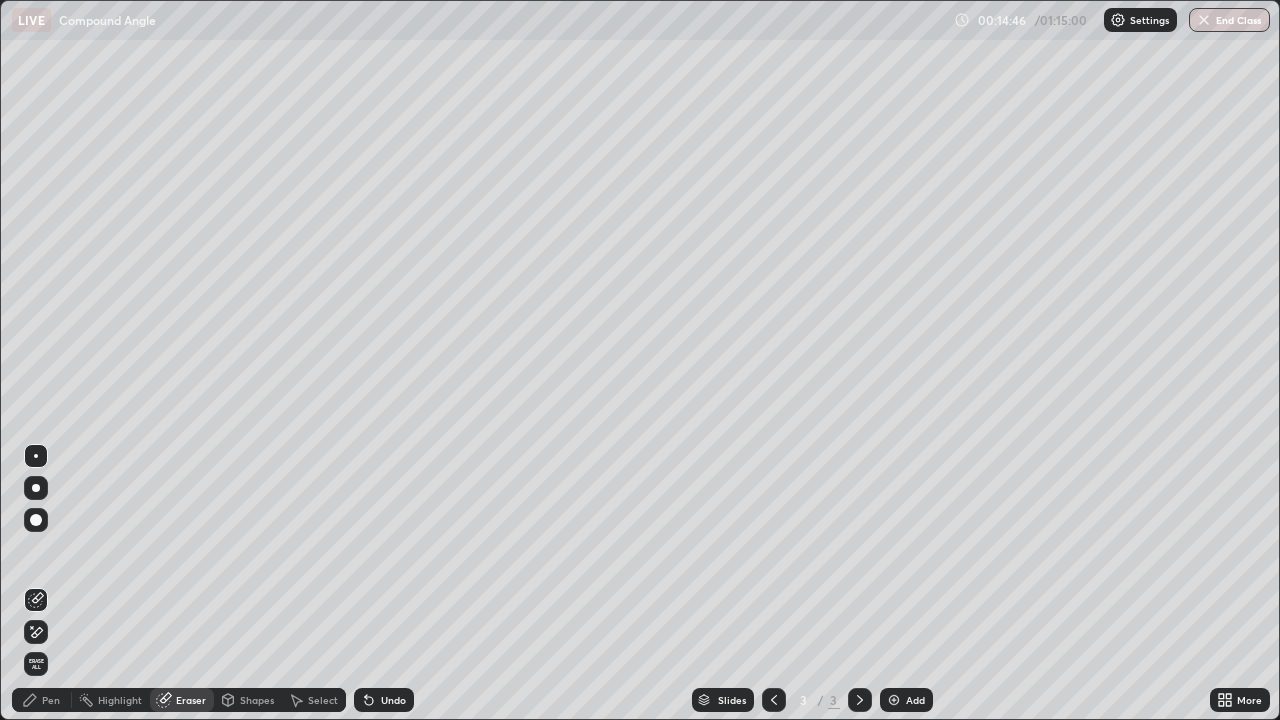 click on "Pen" at bounding box center (51, 700) 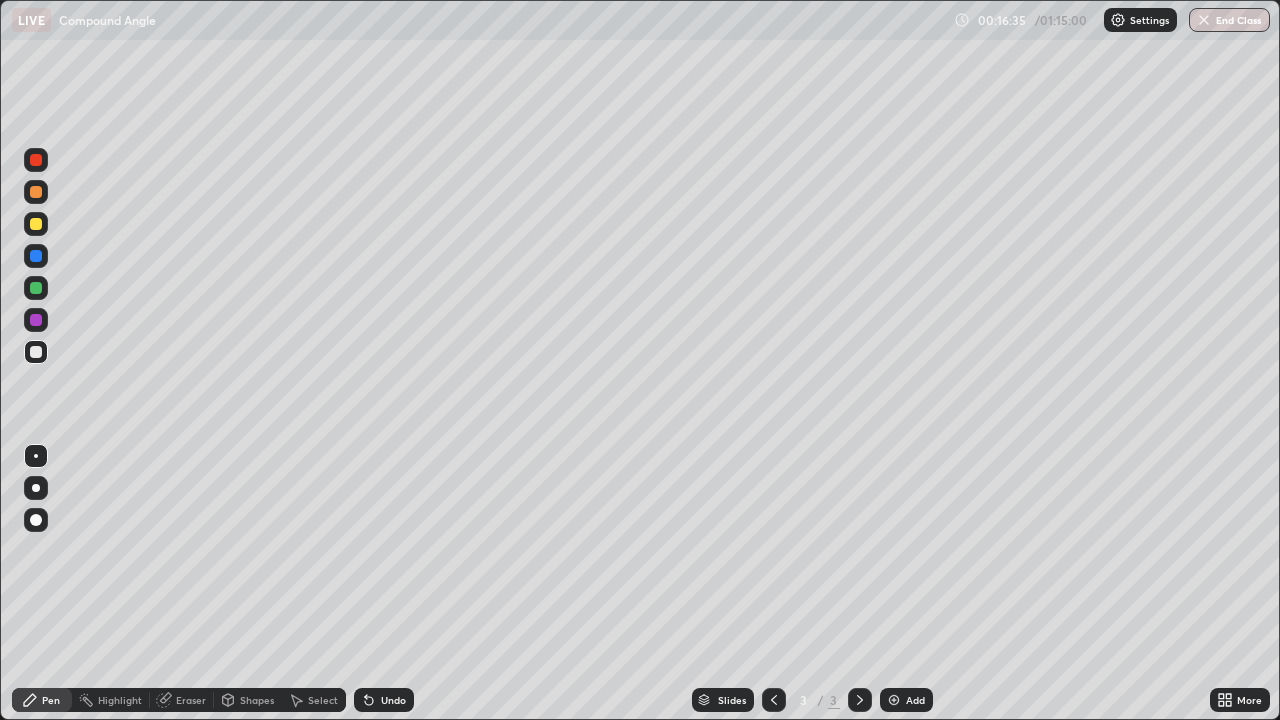 click on "Eraser" at bounding box center (191, 700) 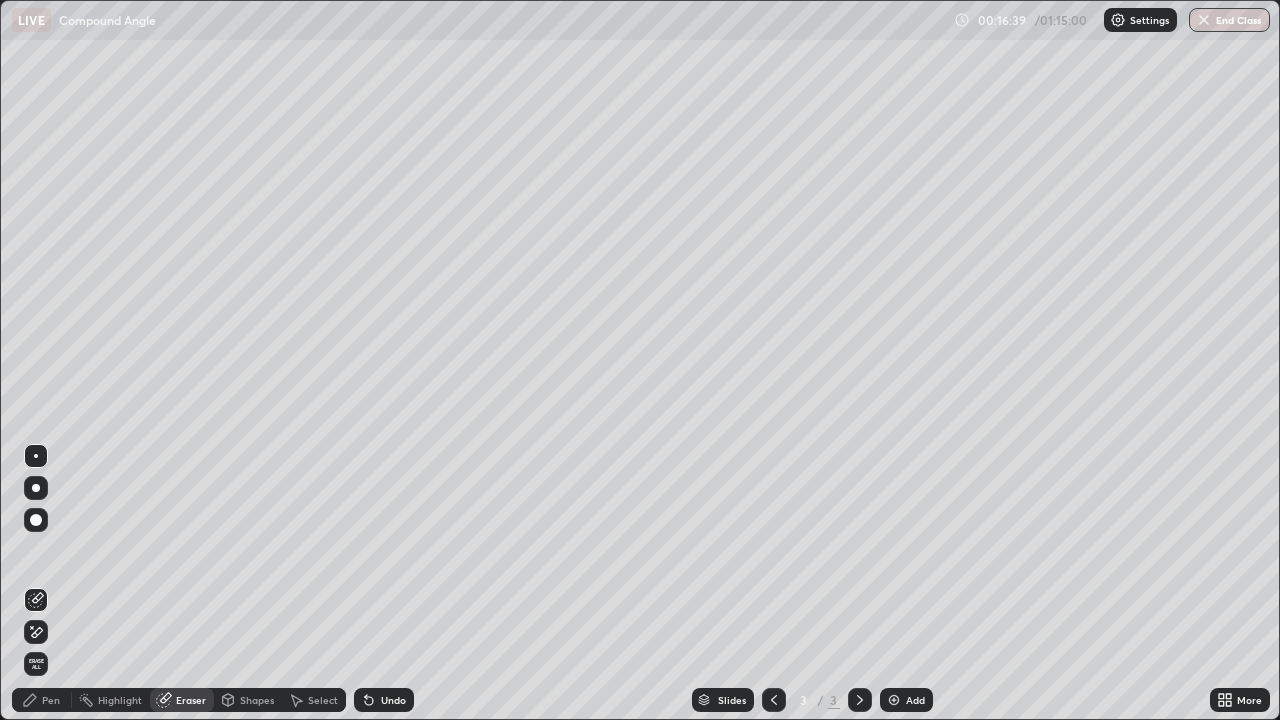 click on "Pen" at bounding box center [51, 700] 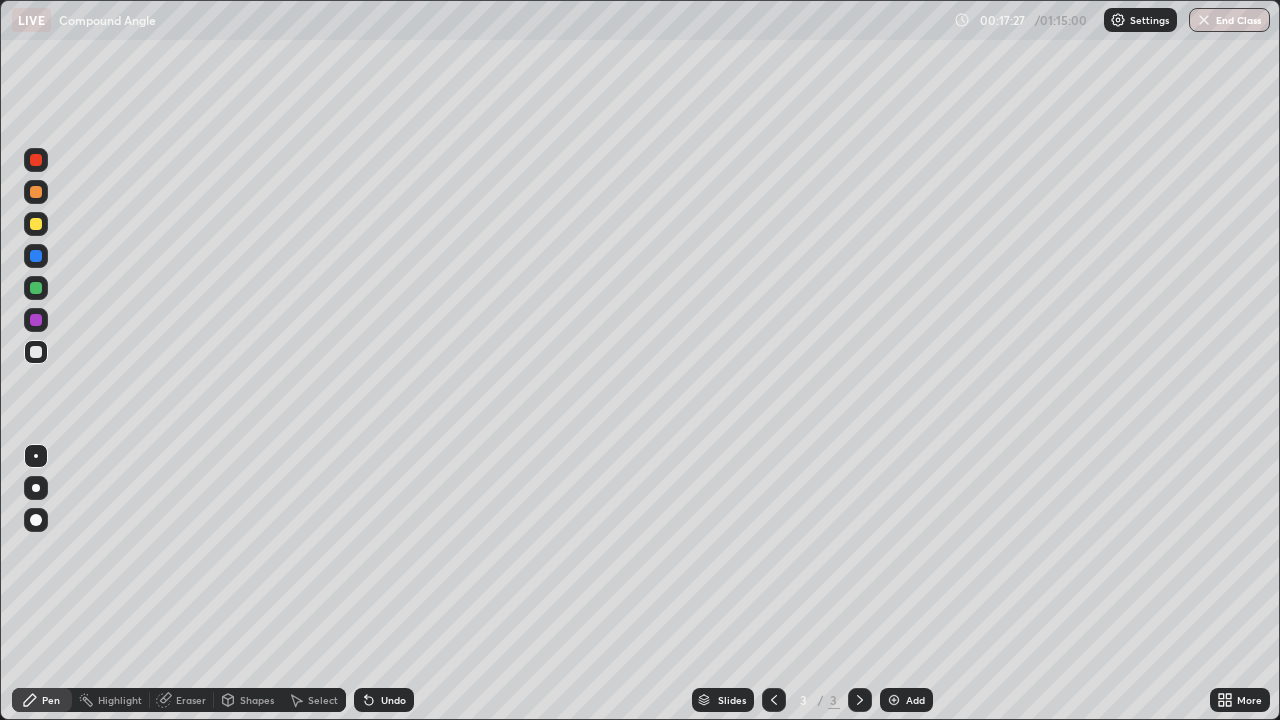 click on "Eraser" at bounding box center [191, 700] 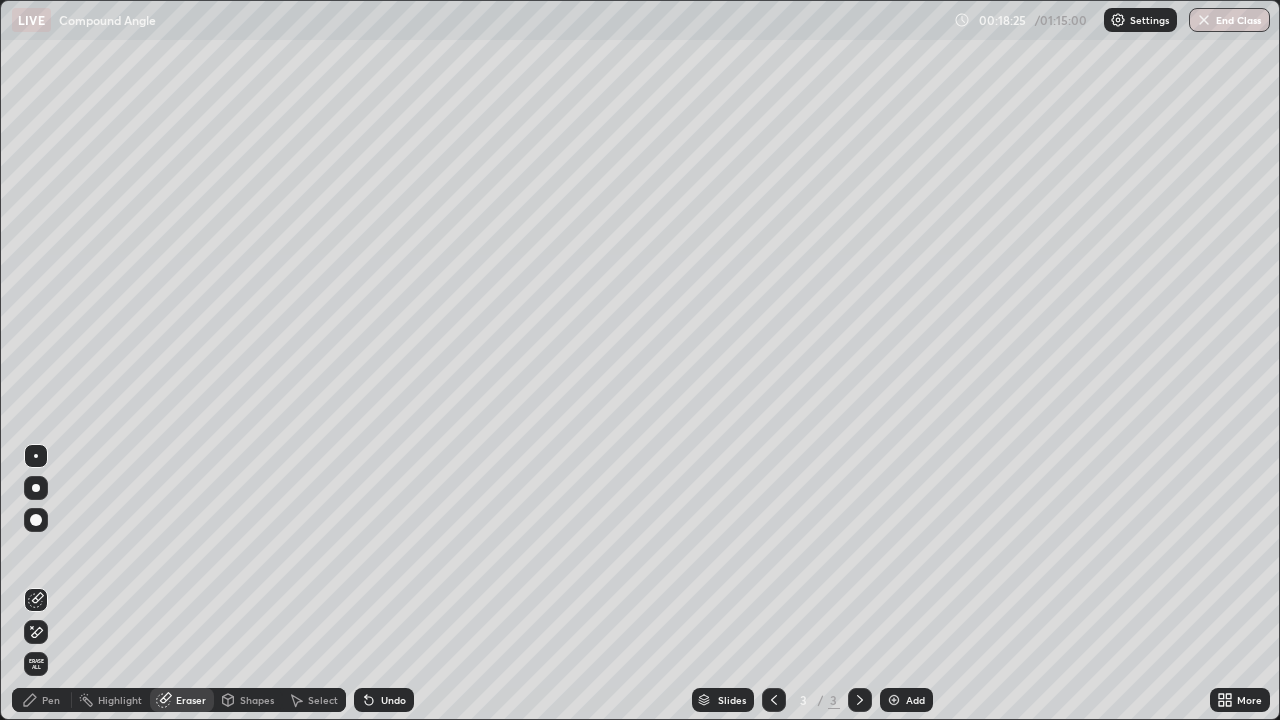 click on "Pen" at bounding box center [51, 700] 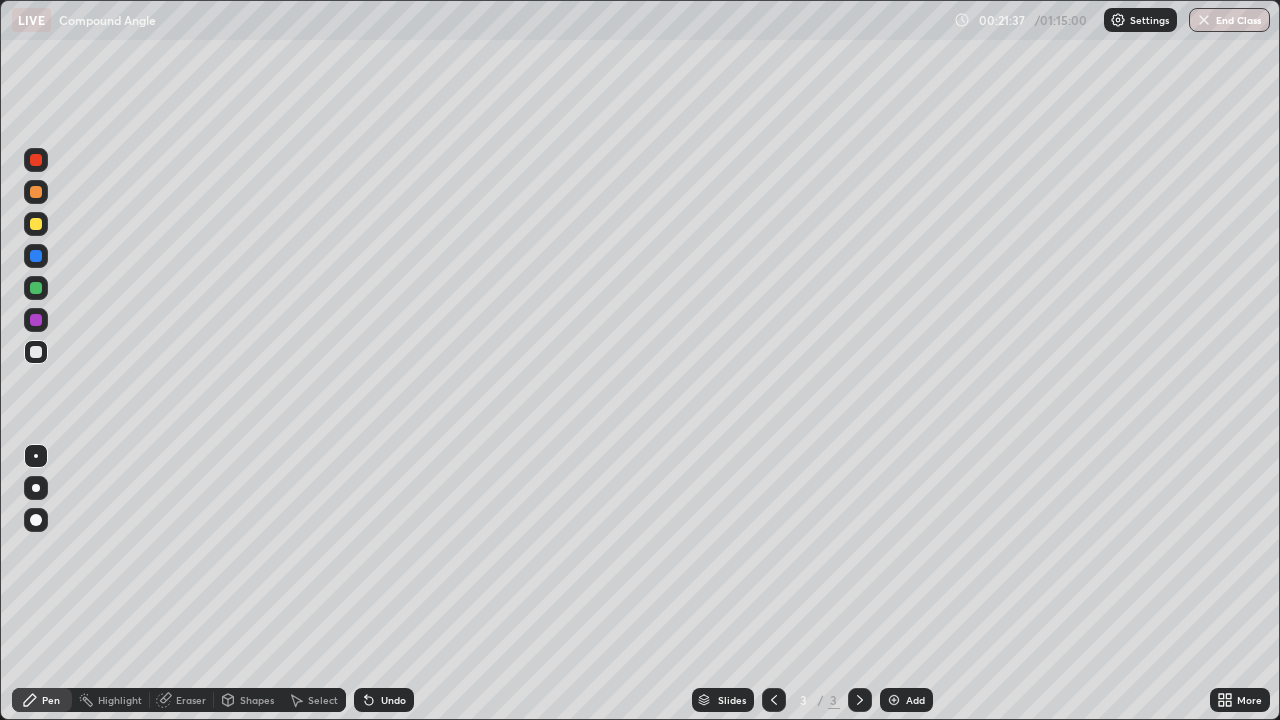 click on "Slides 3 / 3 Add" at bounding box center [812, 700] 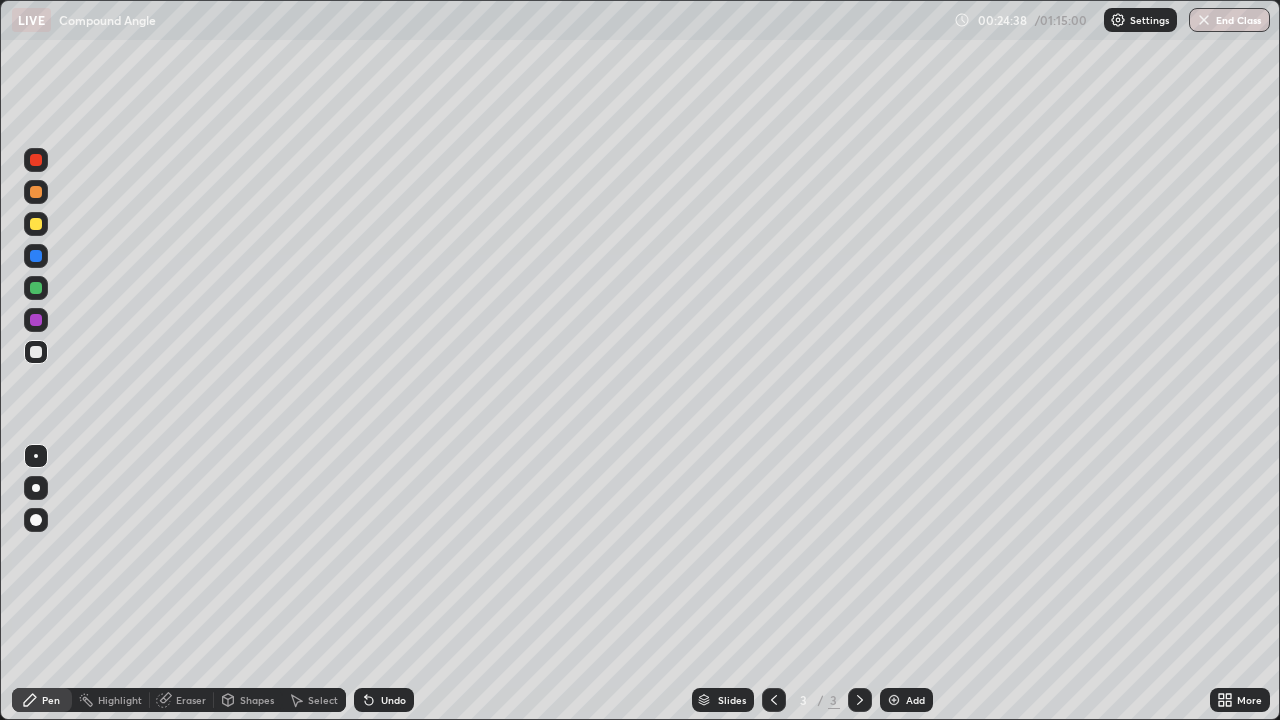 click at bounding box center (894, 700) 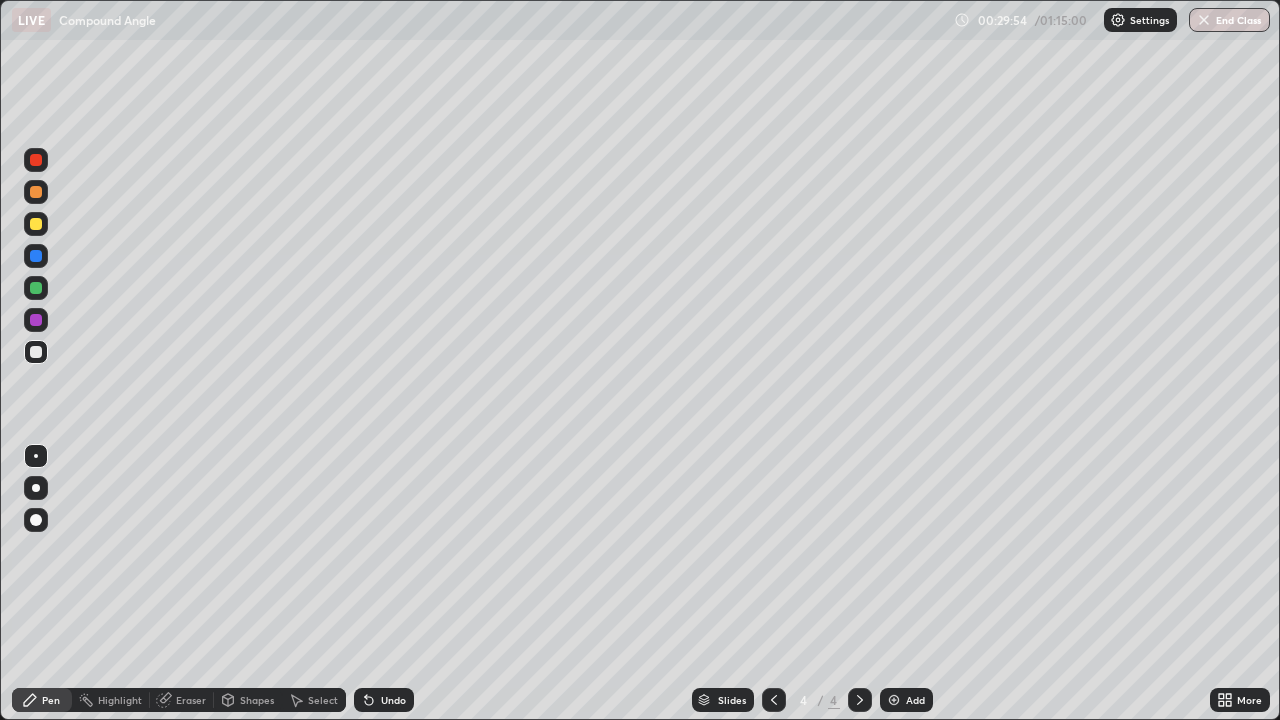 click at bounding box center (894, 700) 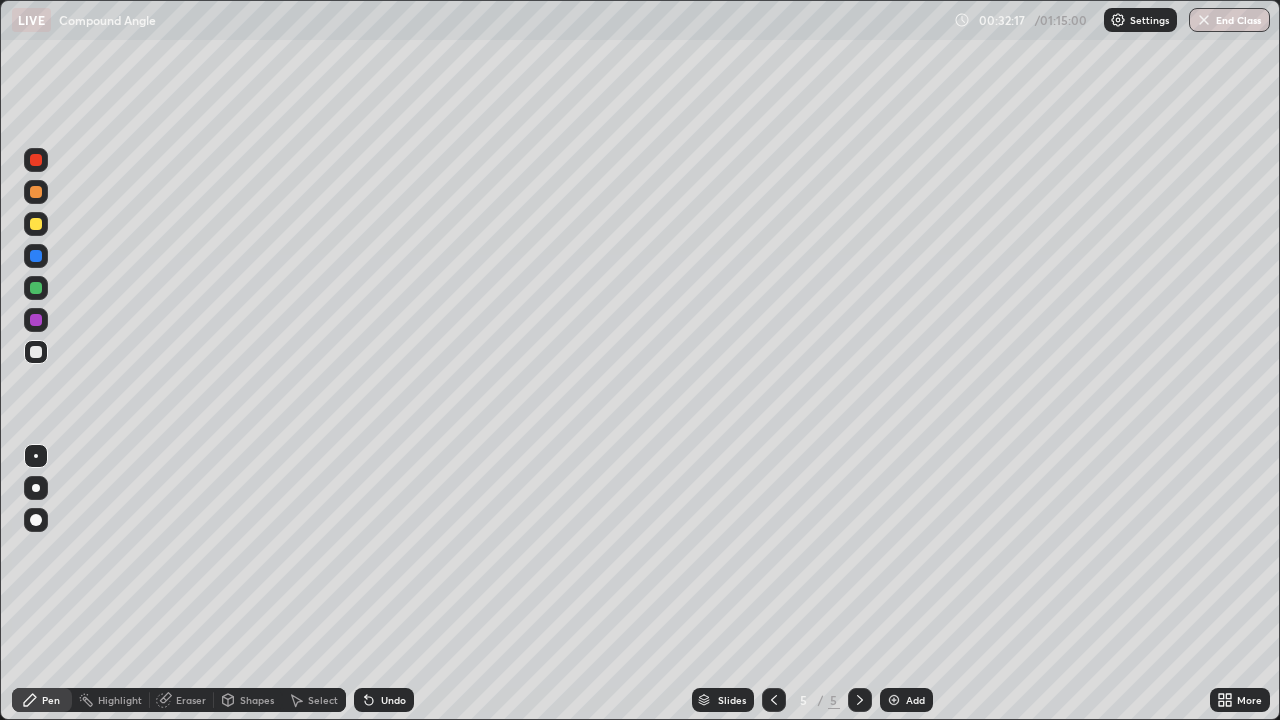 click on "Eraser" at bounding box center [191, 700] 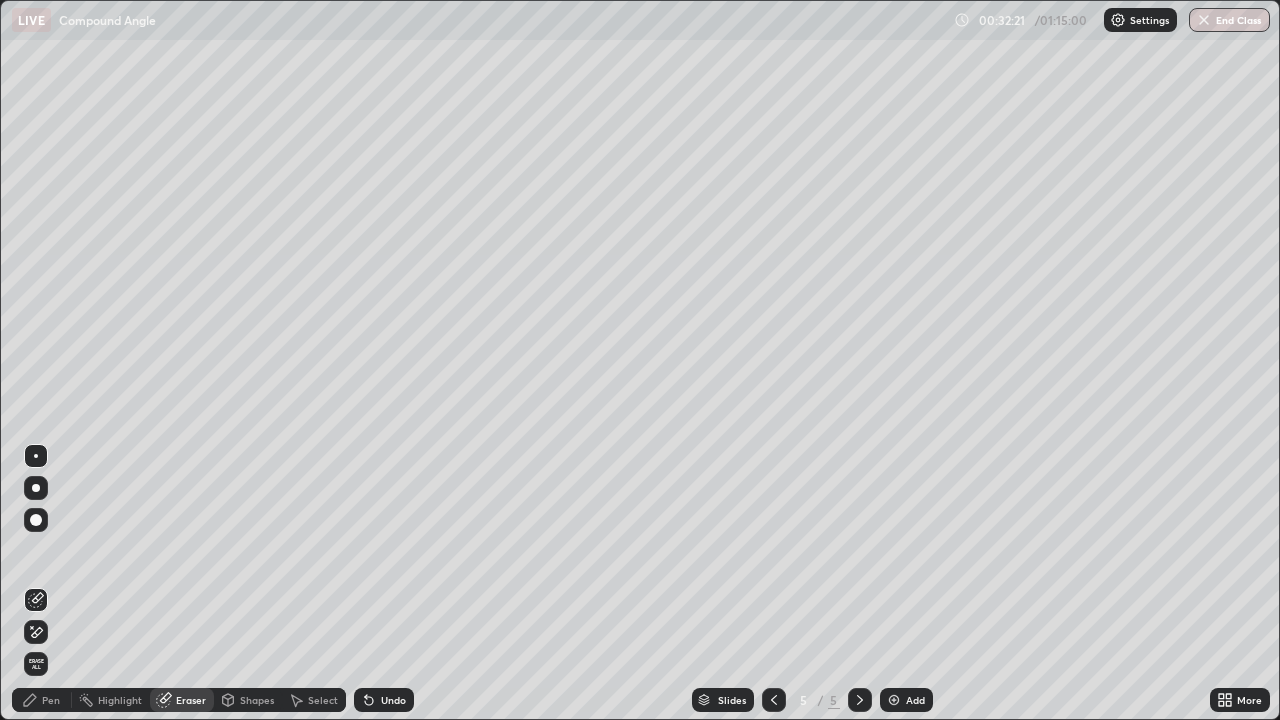 click on "Pen" at bounding box center [51, 700] 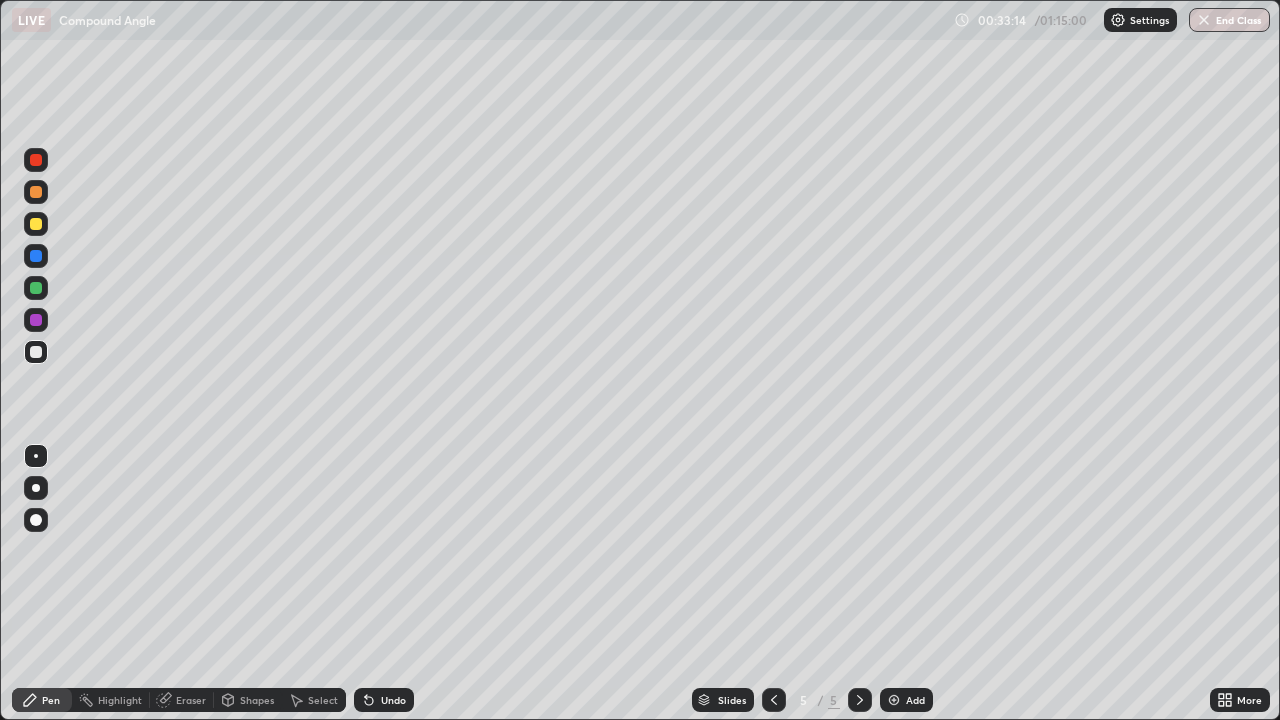 click on "Shapes" at bounding box center [257, 700] 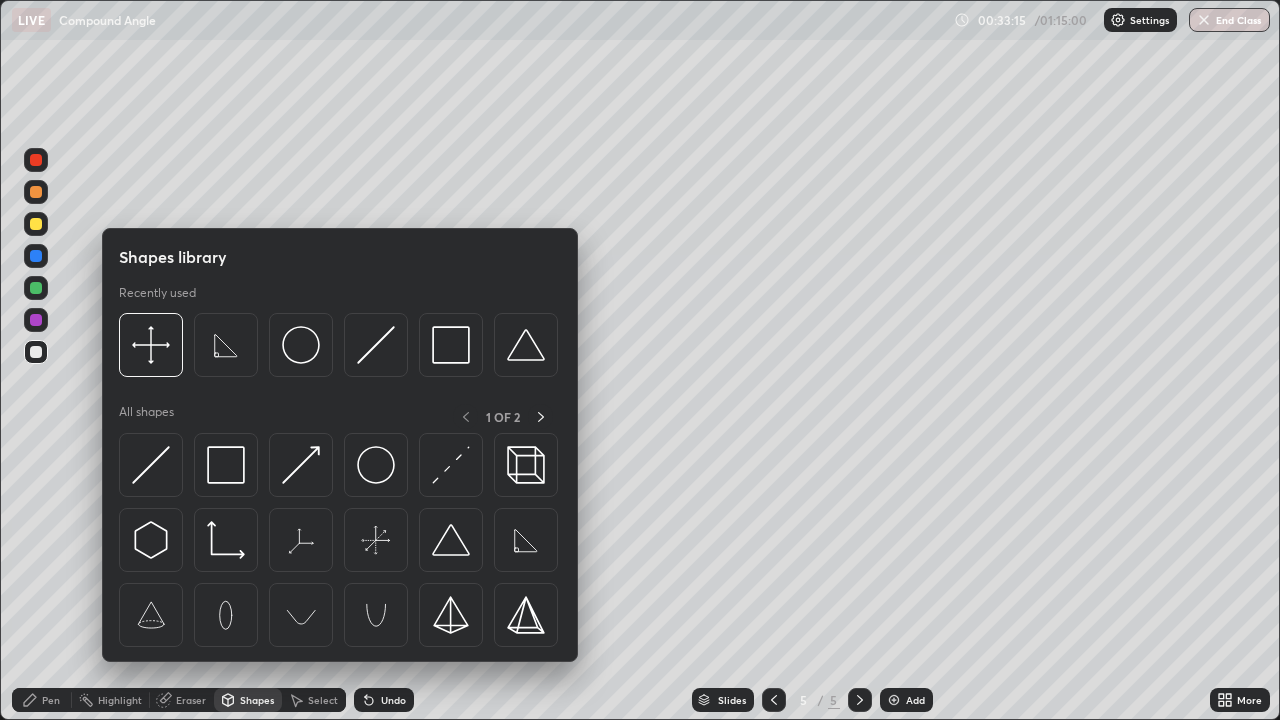 click on "Shapes" at bounding box center (248, 700) 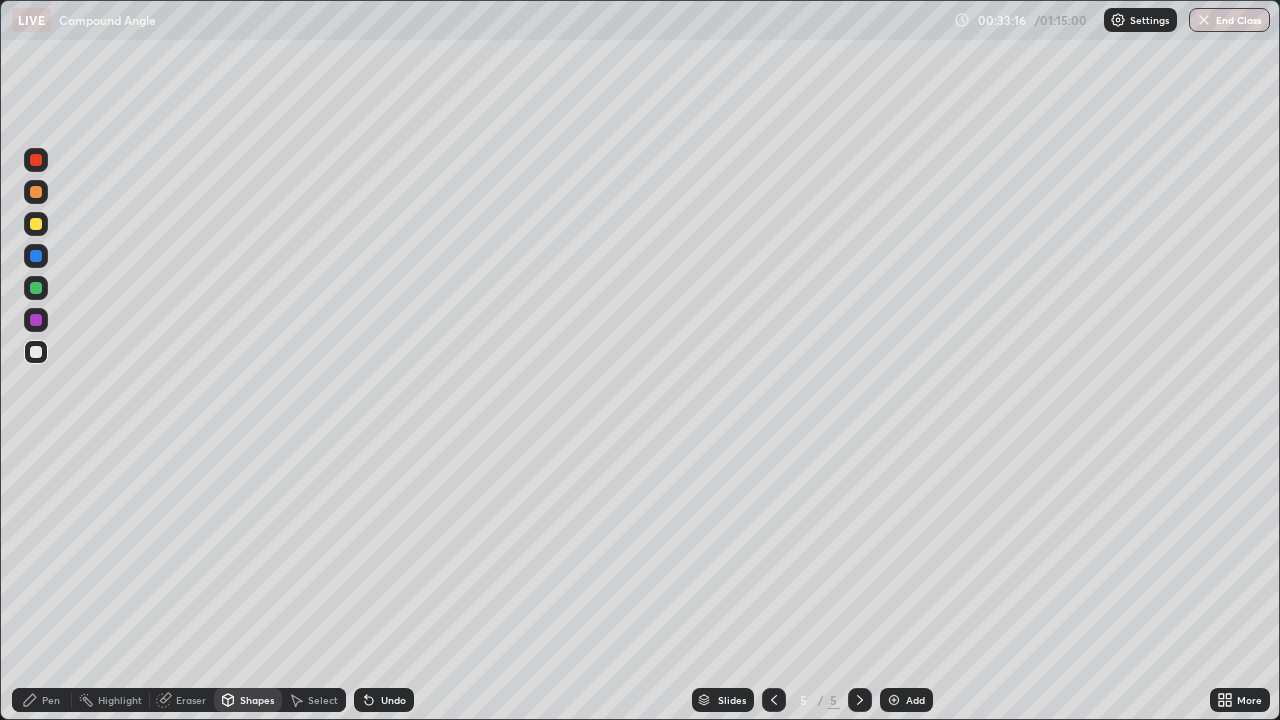 click on "Eraser" at bounding box center [191, 700] 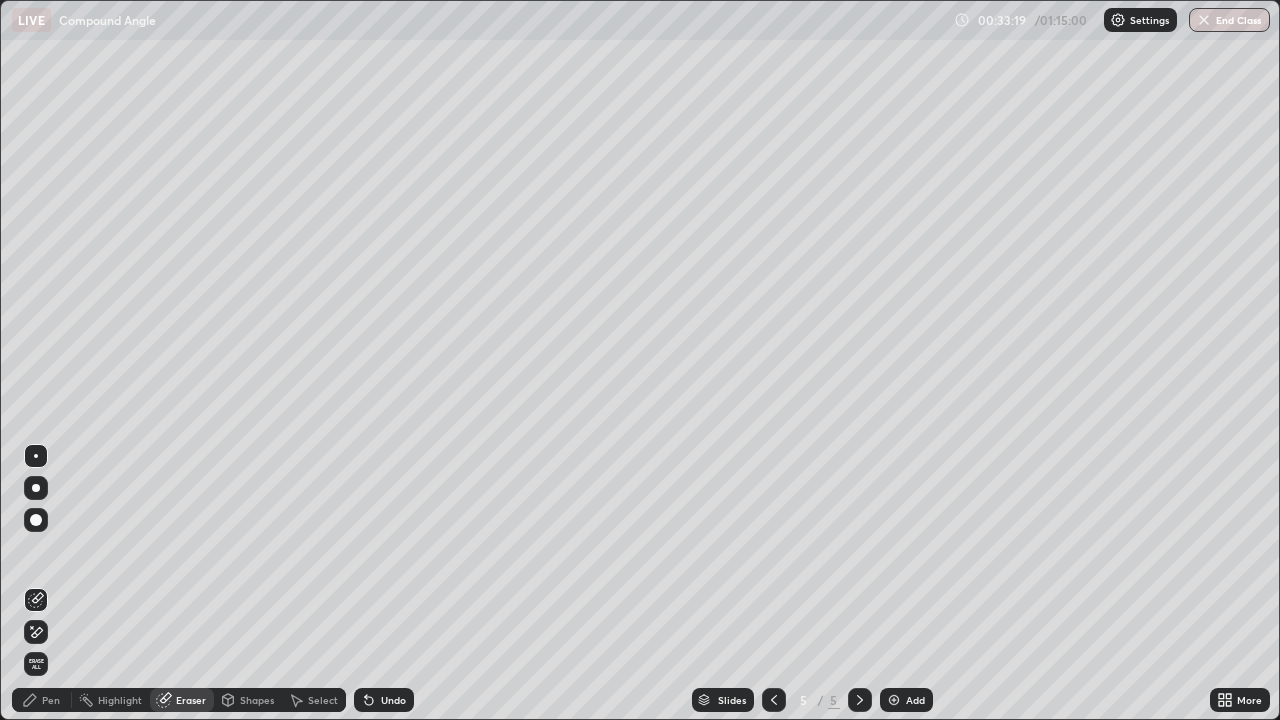 click on "Pen" at bounding box center (51, 700) 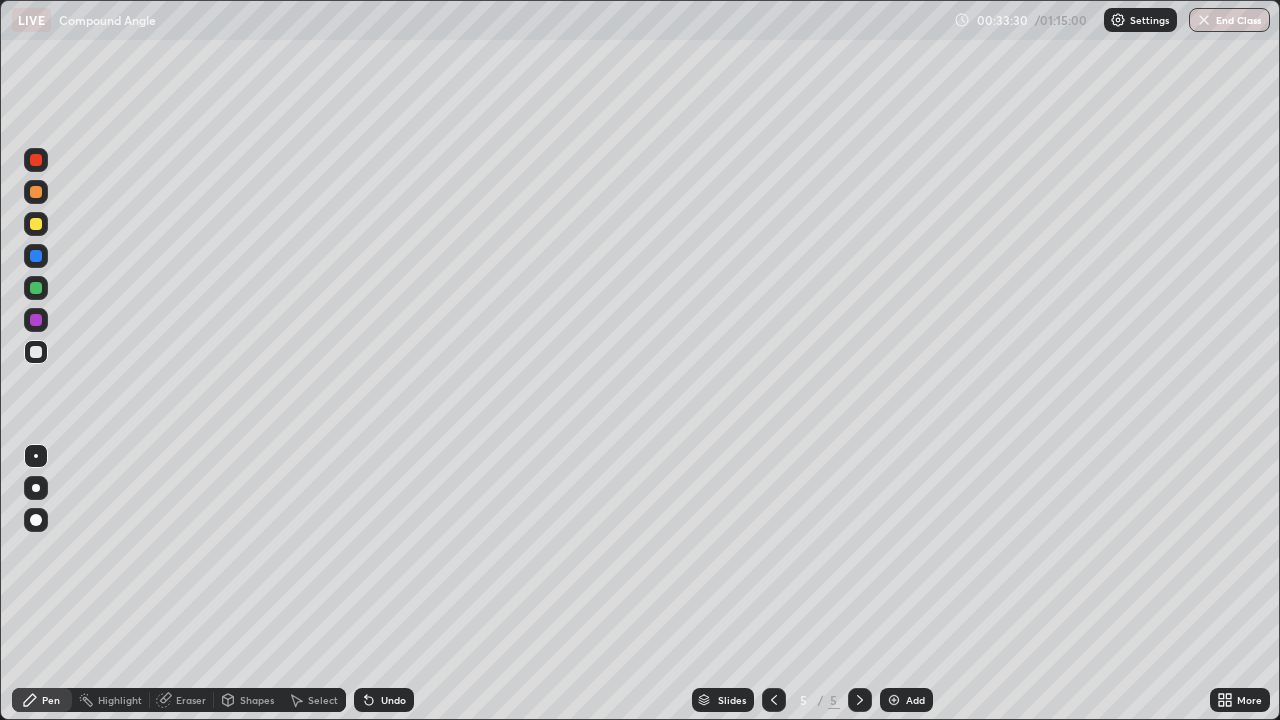 click on "Eraser" at bounding box center [182, 700] 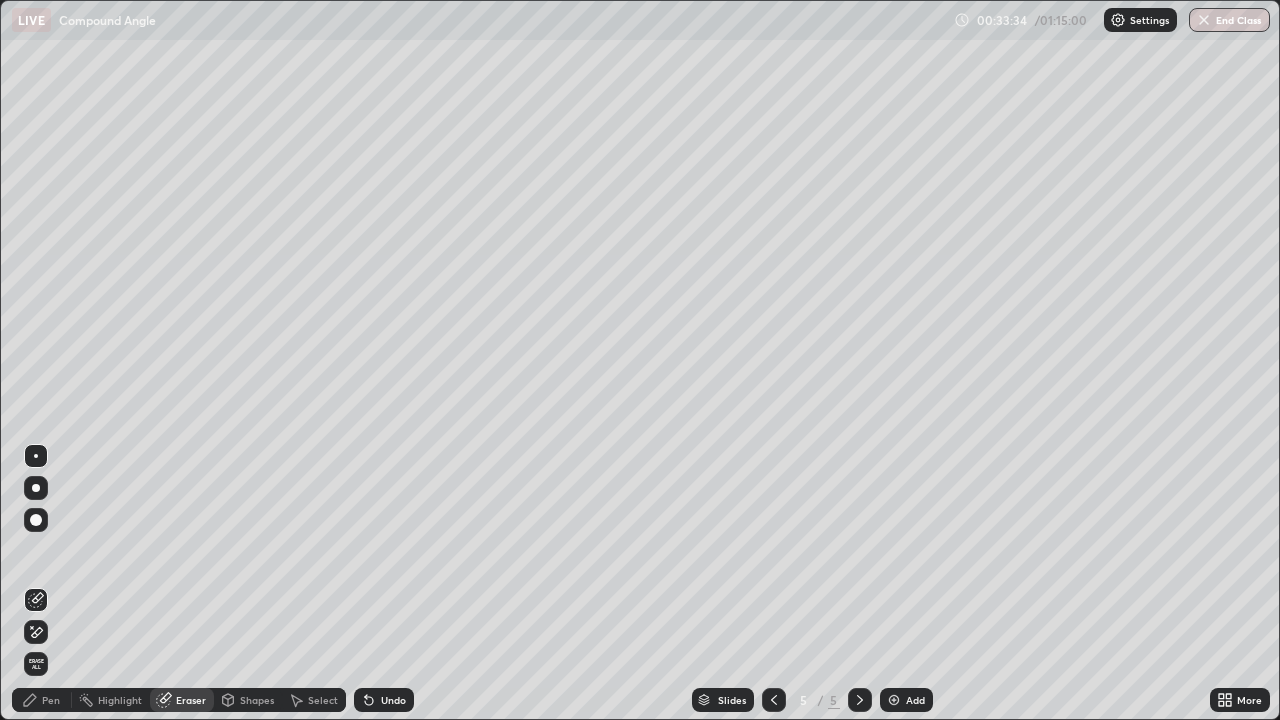 click on "Pen" at bounding box center [51, 700] 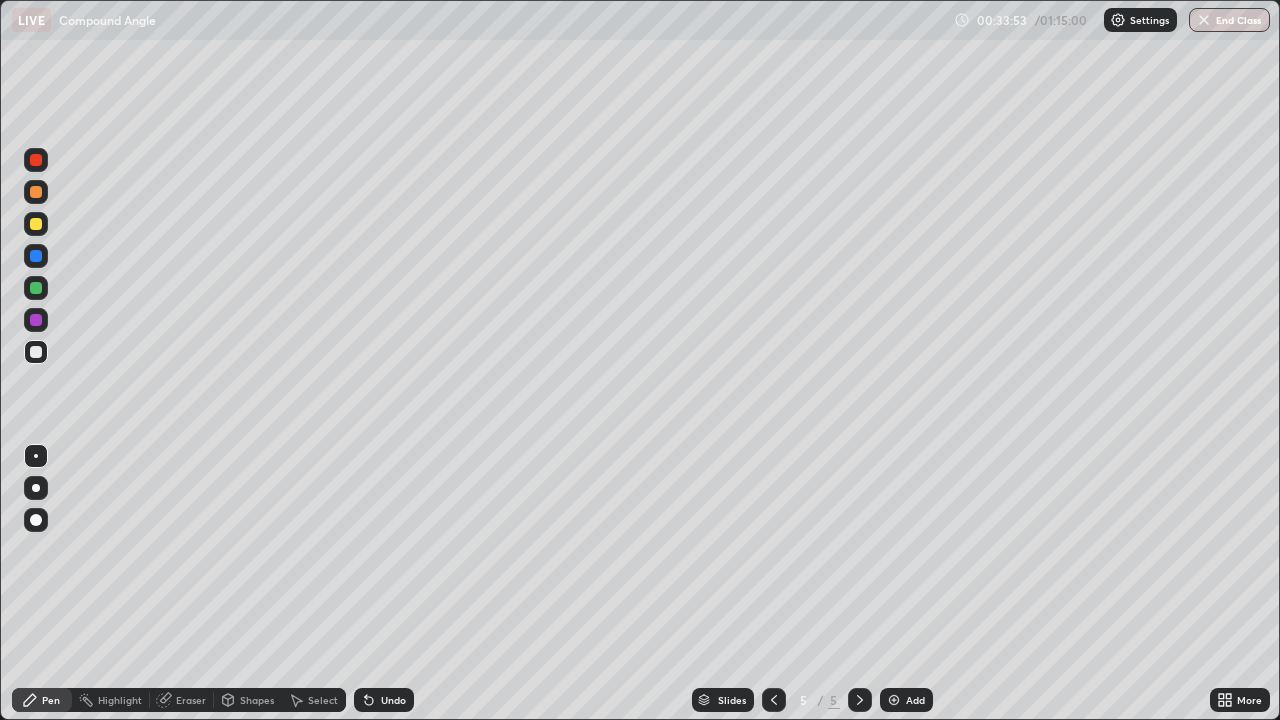 click at bounding box center (36, 488) 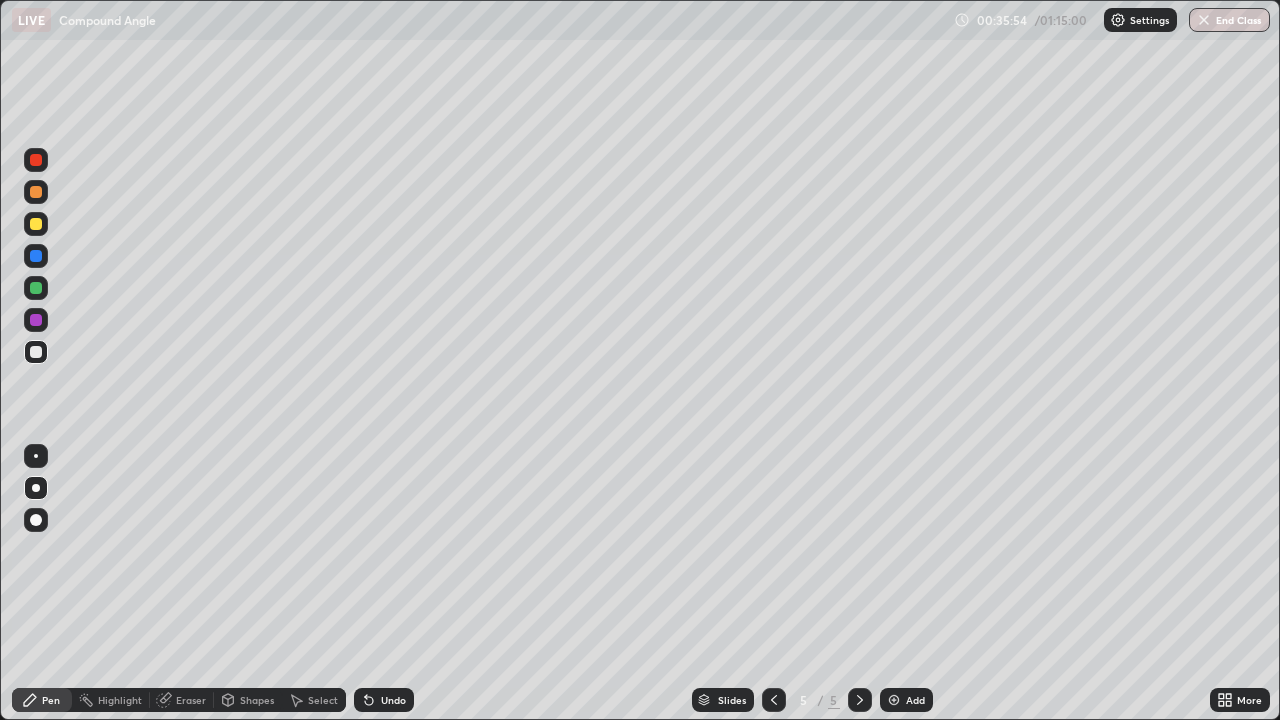 click at bounding box center (774, 700) 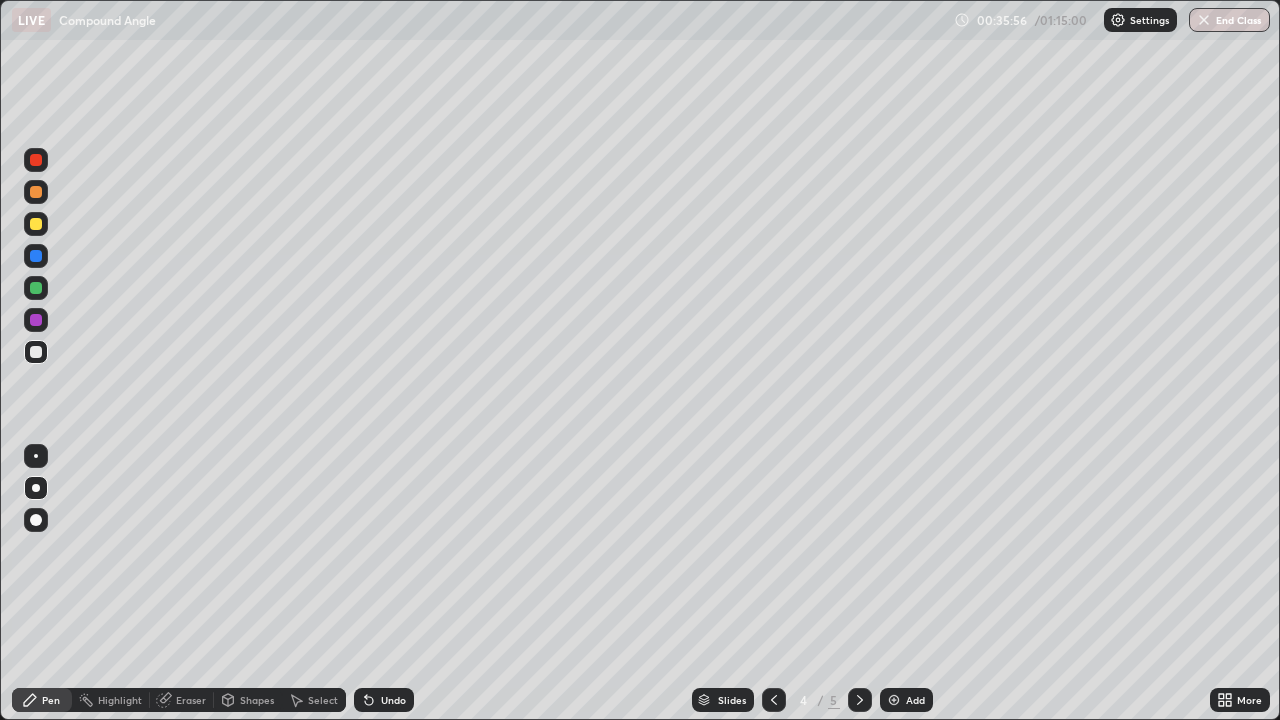 click 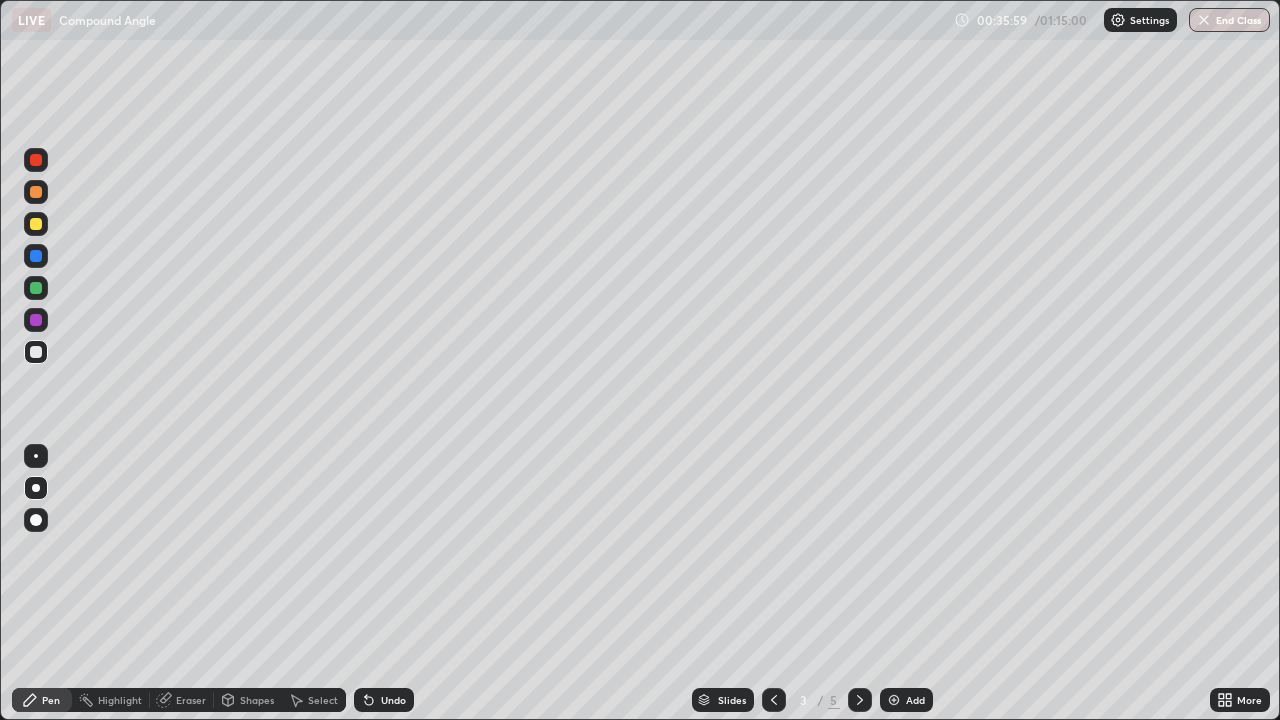 click 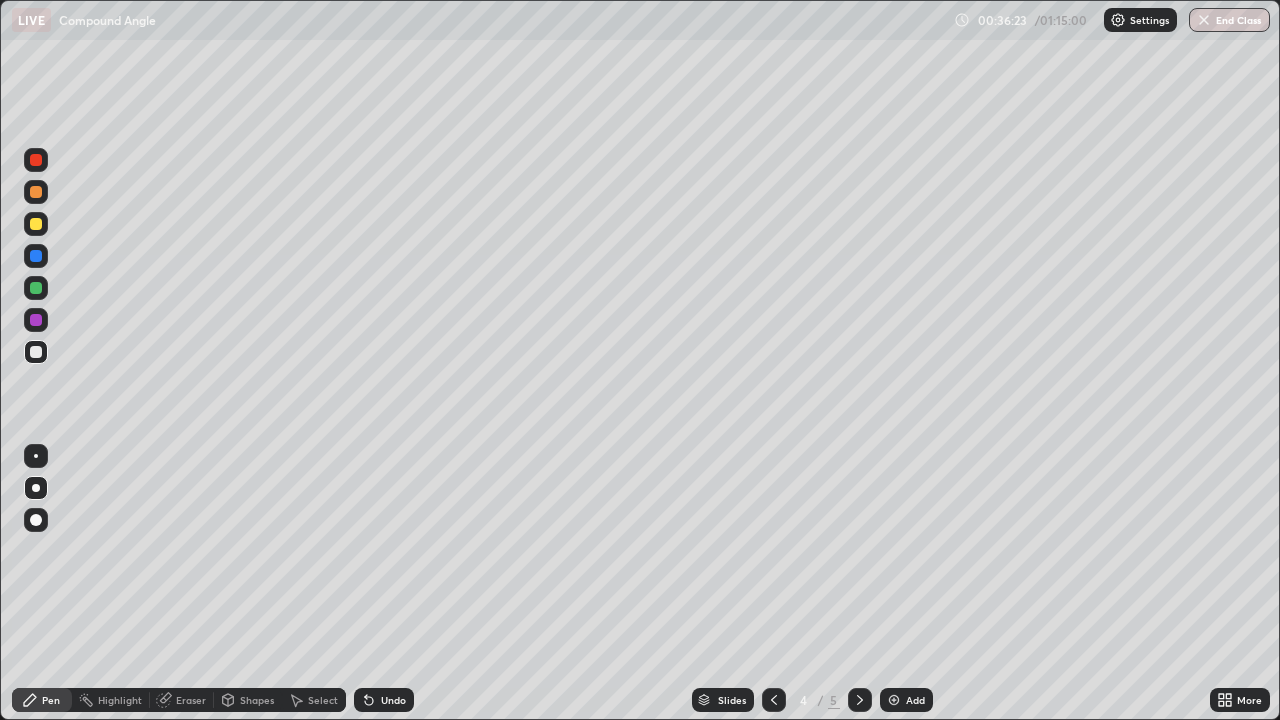 click on "Eraser" at bounding box center (191, 700) 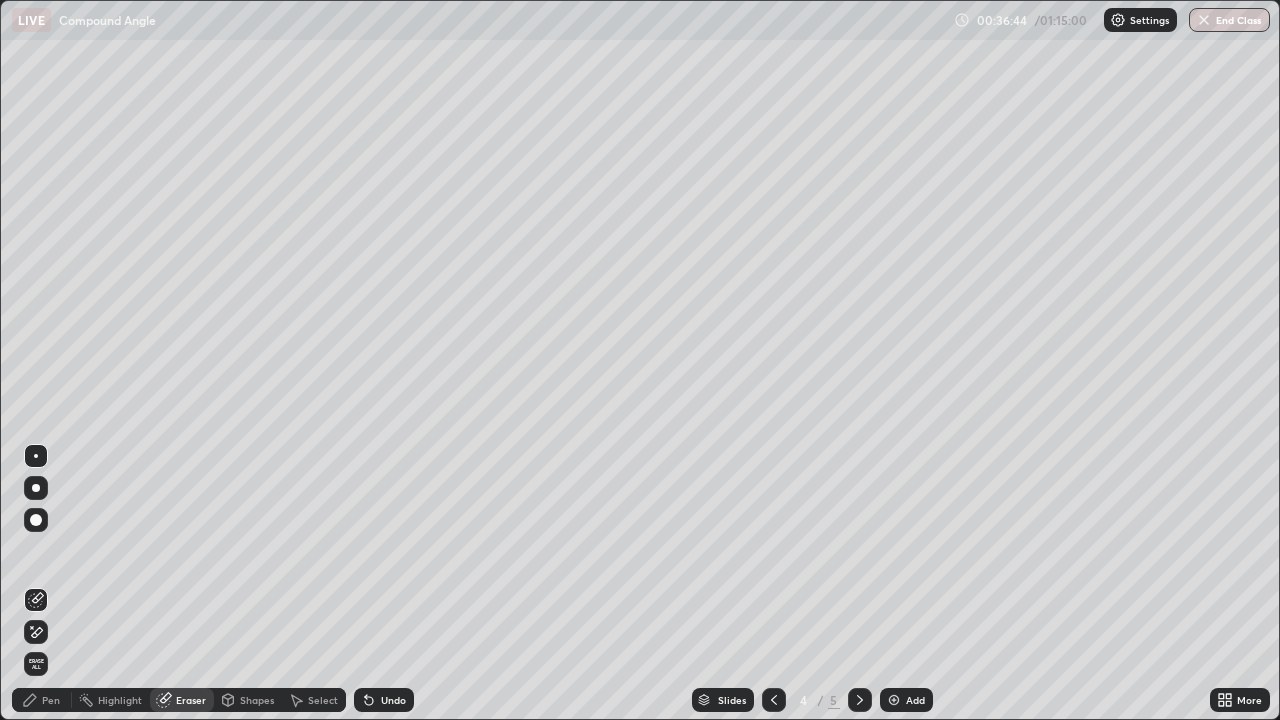click at bounding box center [894, 700] 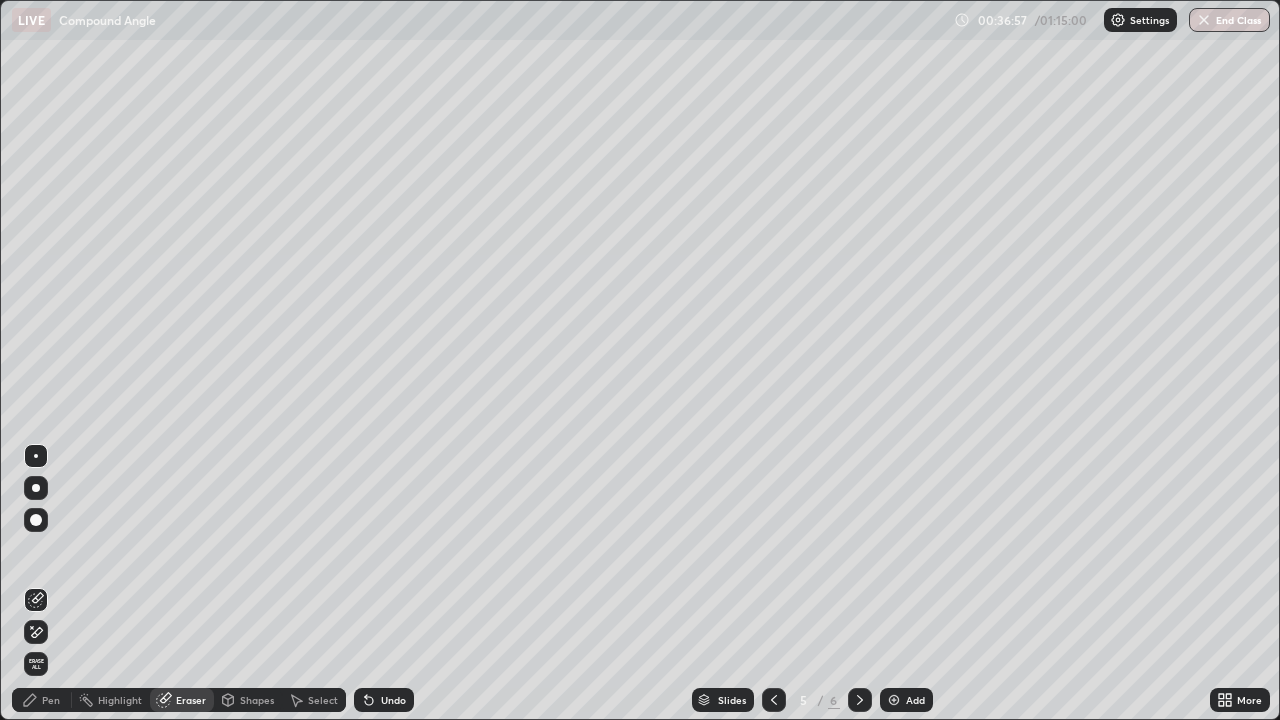 click on "Pen" at bounding box center [51, 700] 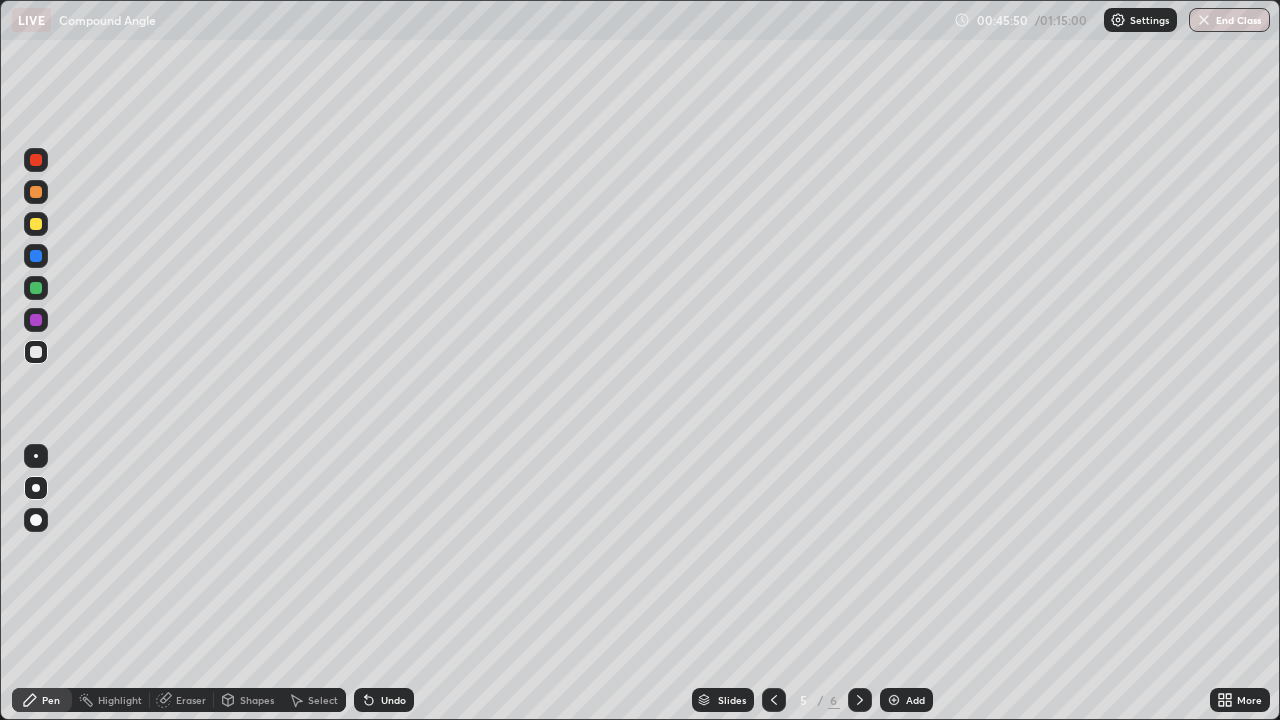 click at bounding box center [894, 700] 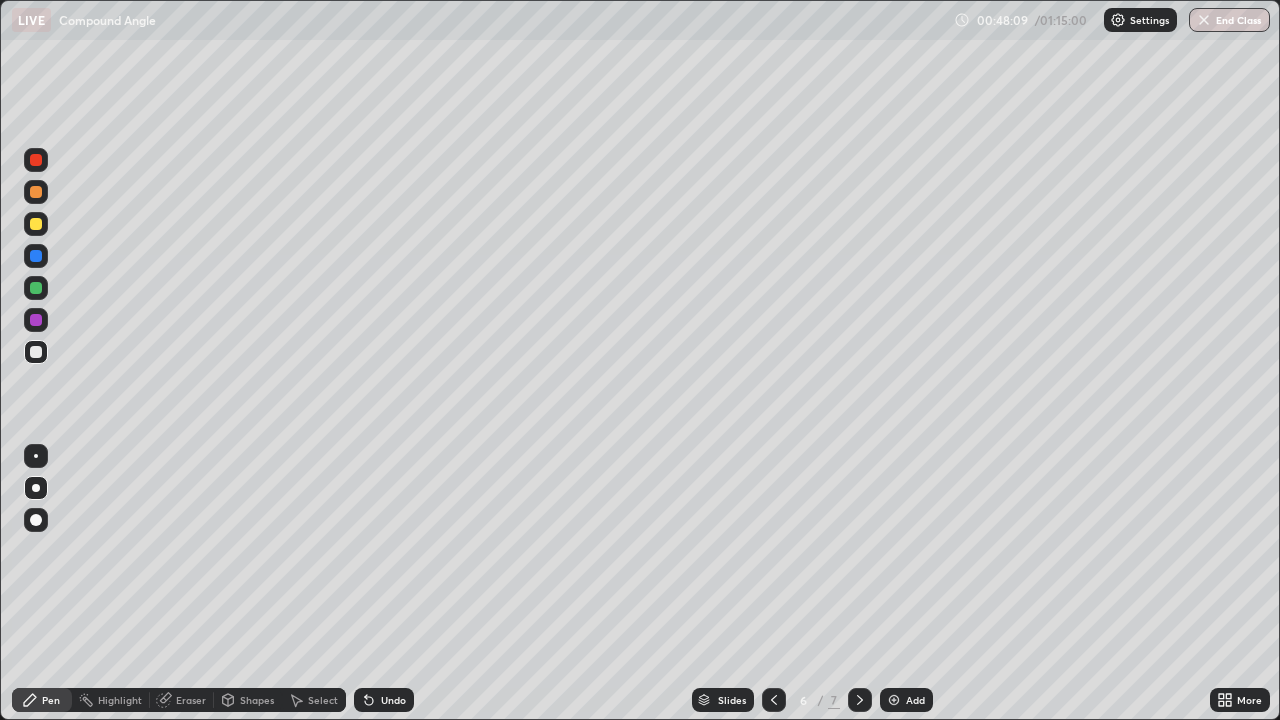 click on "Eraser" at bounding box center [191, 700] 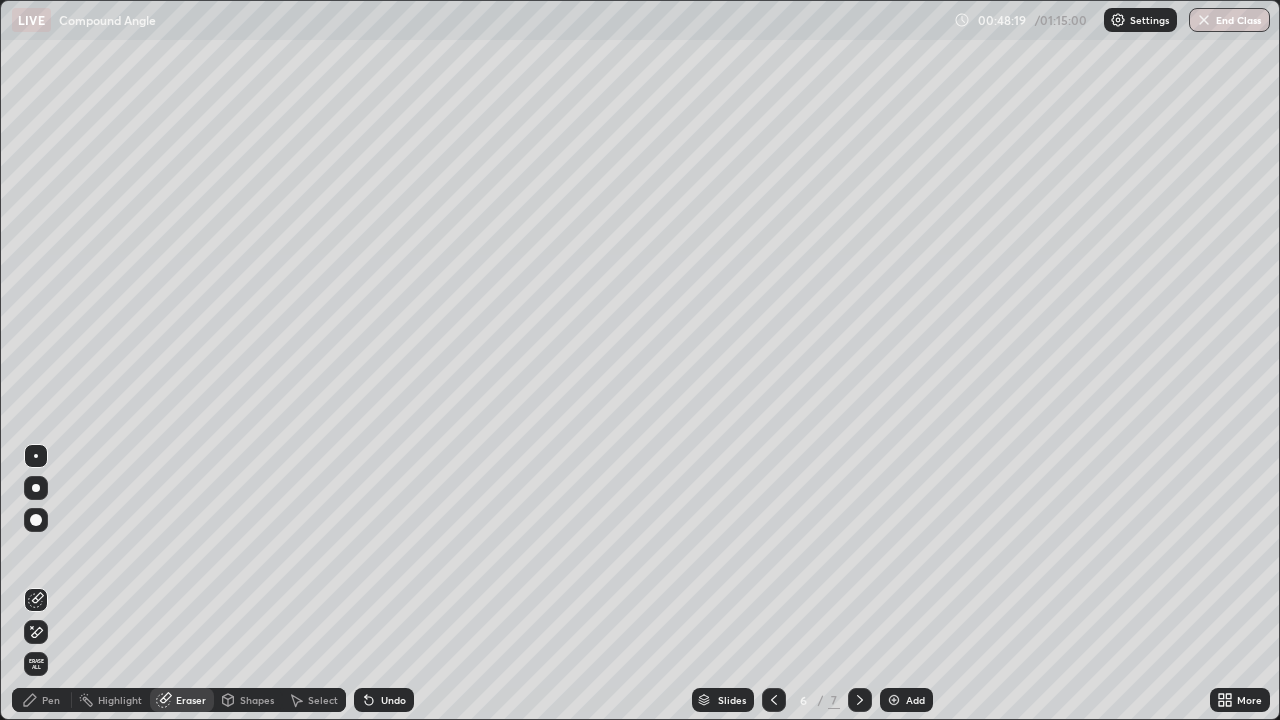 click on "Pen" at bounding box center (42, 700) 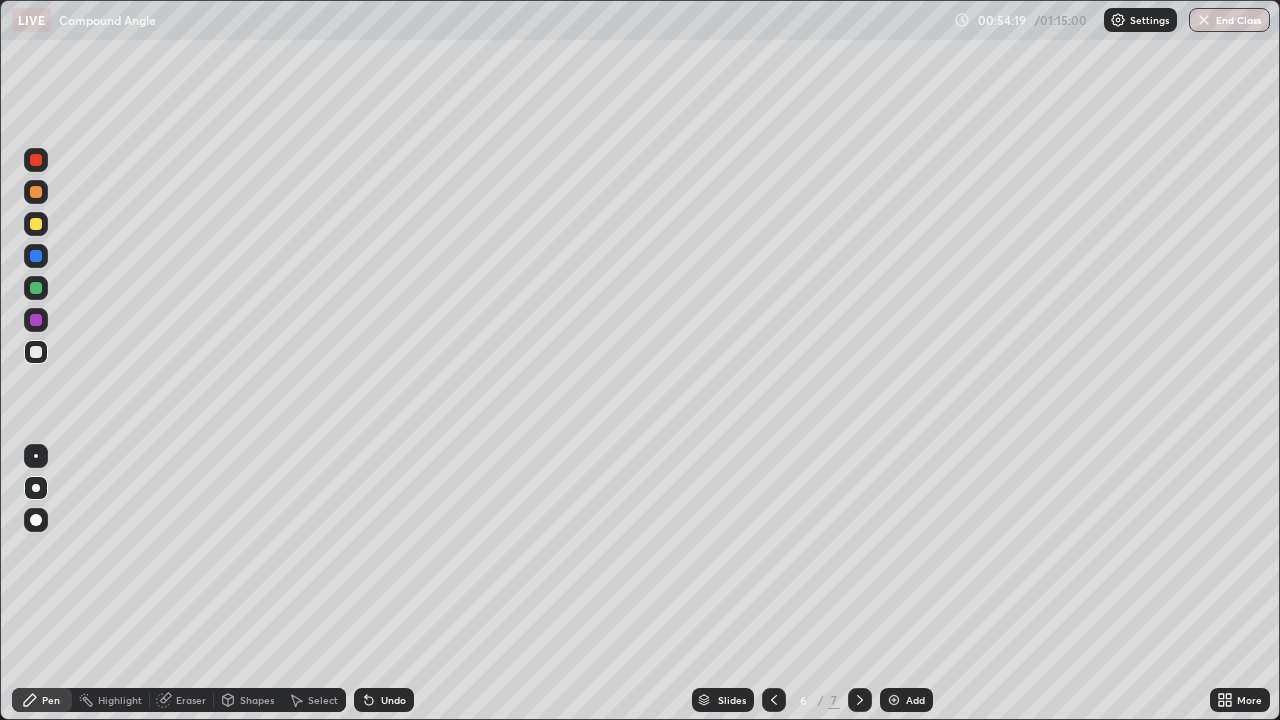 click at bounding box center [894, 700] 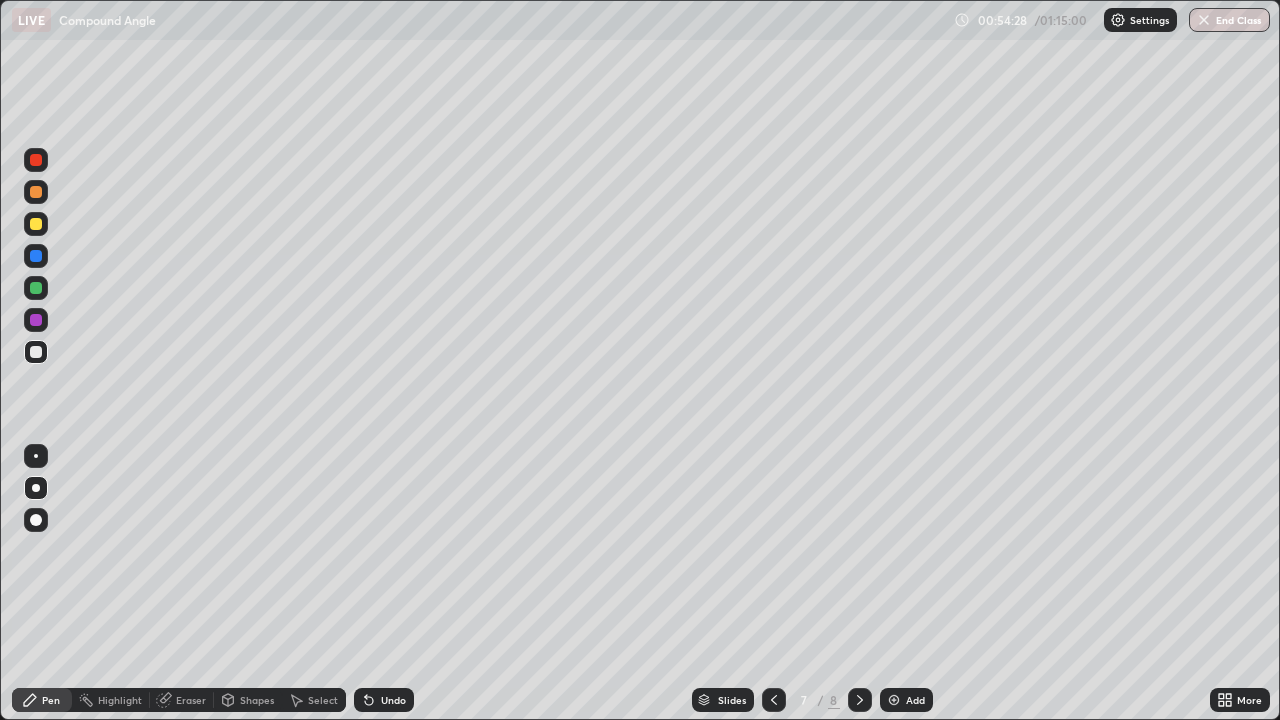 click at bounding box center (36, 456) 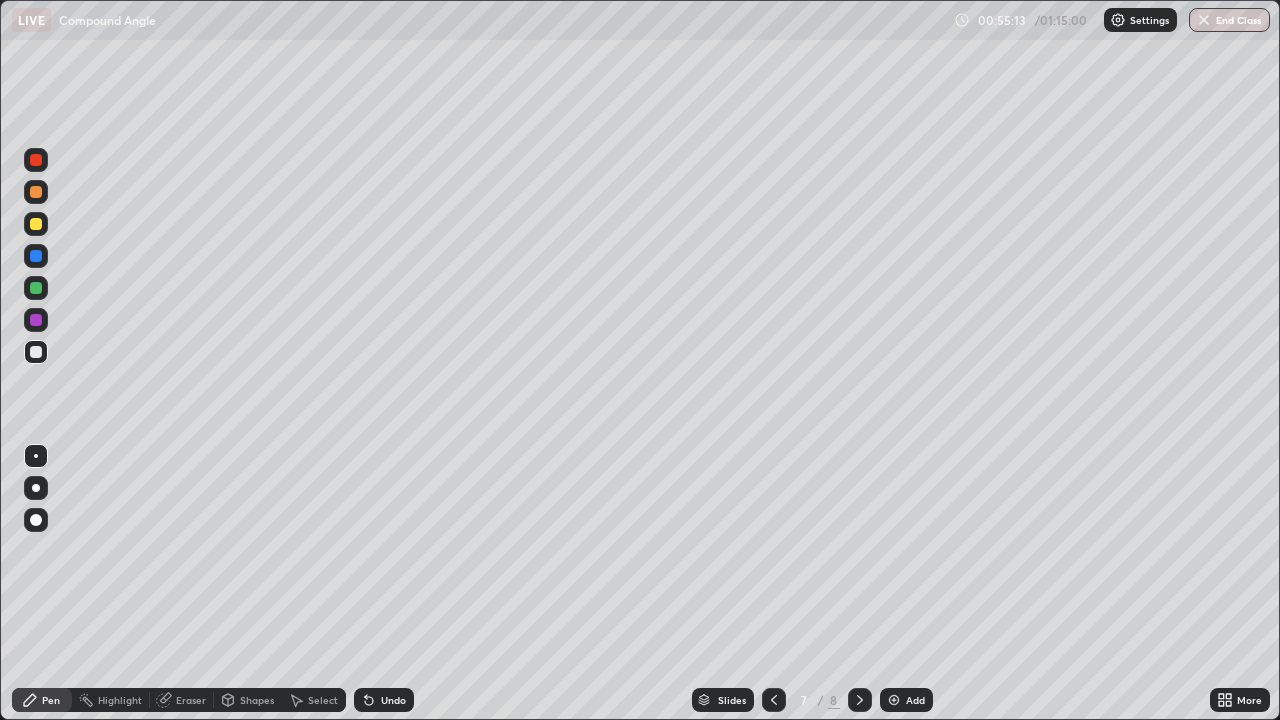 click on "Eraser" at bounding box center [191, 700] 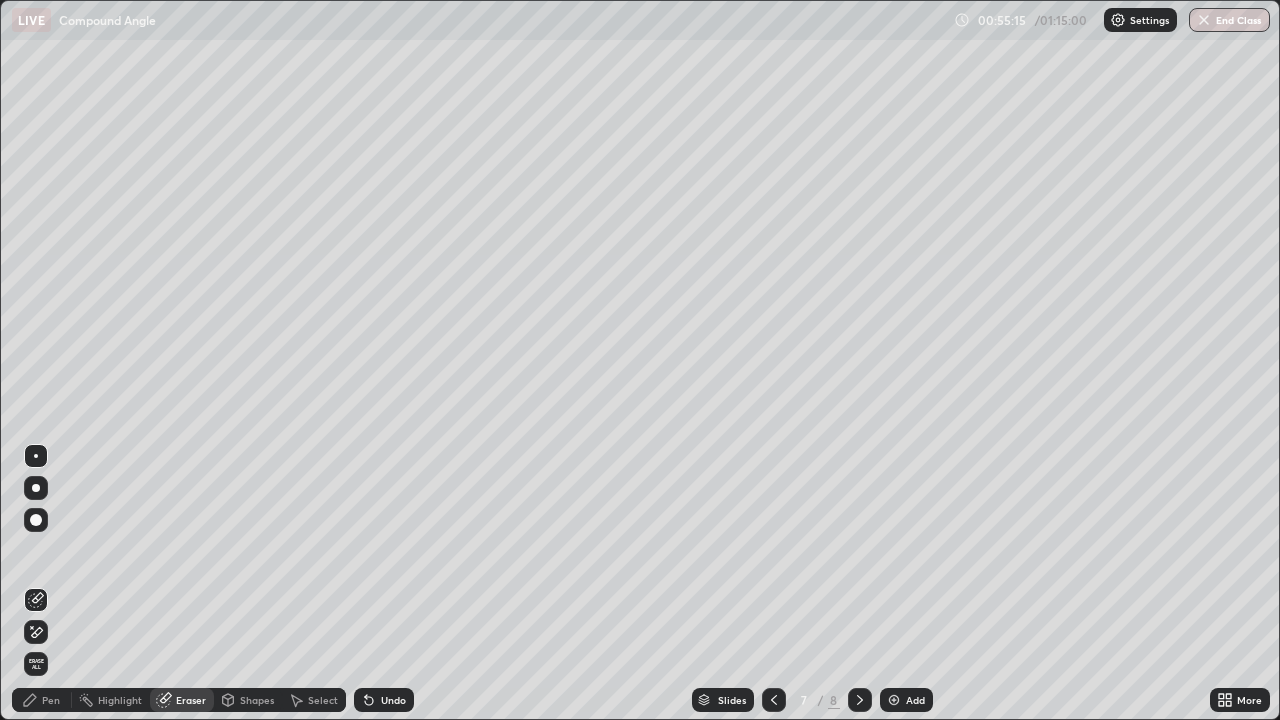 click on "Pen" at bounding box center [51, 700] 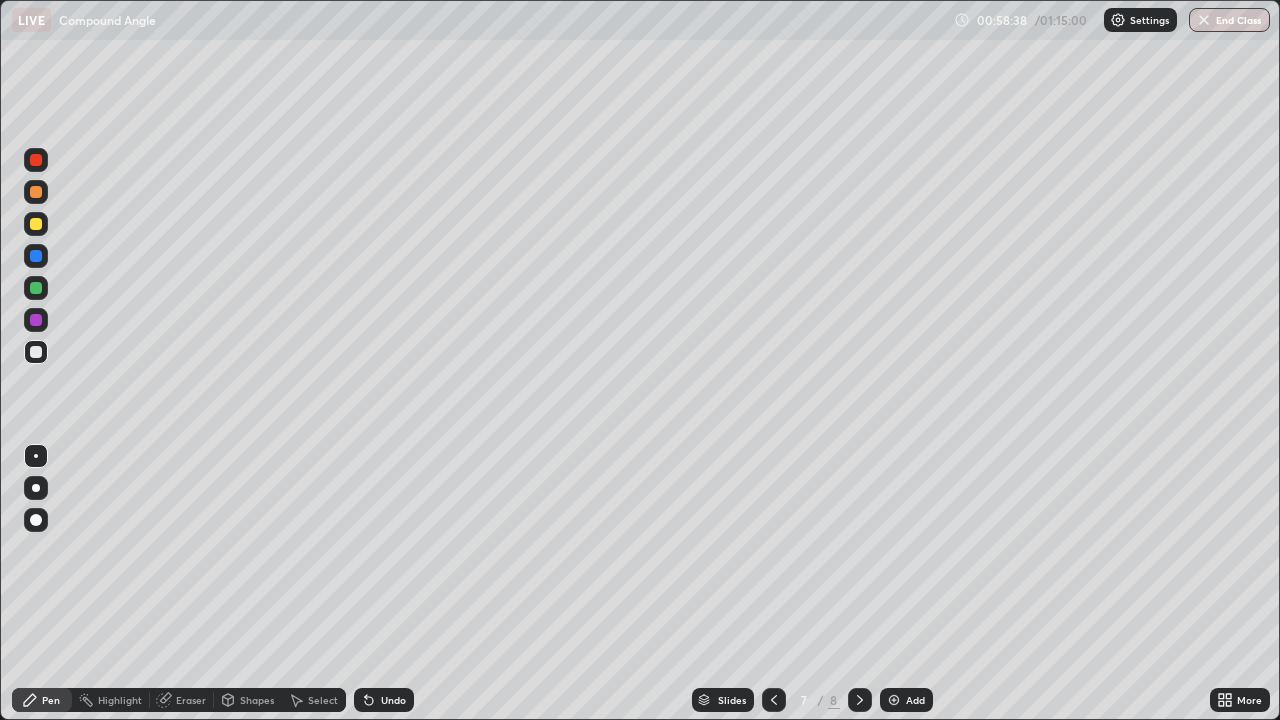 click on "Eraser" at bounding box center [191, 700] 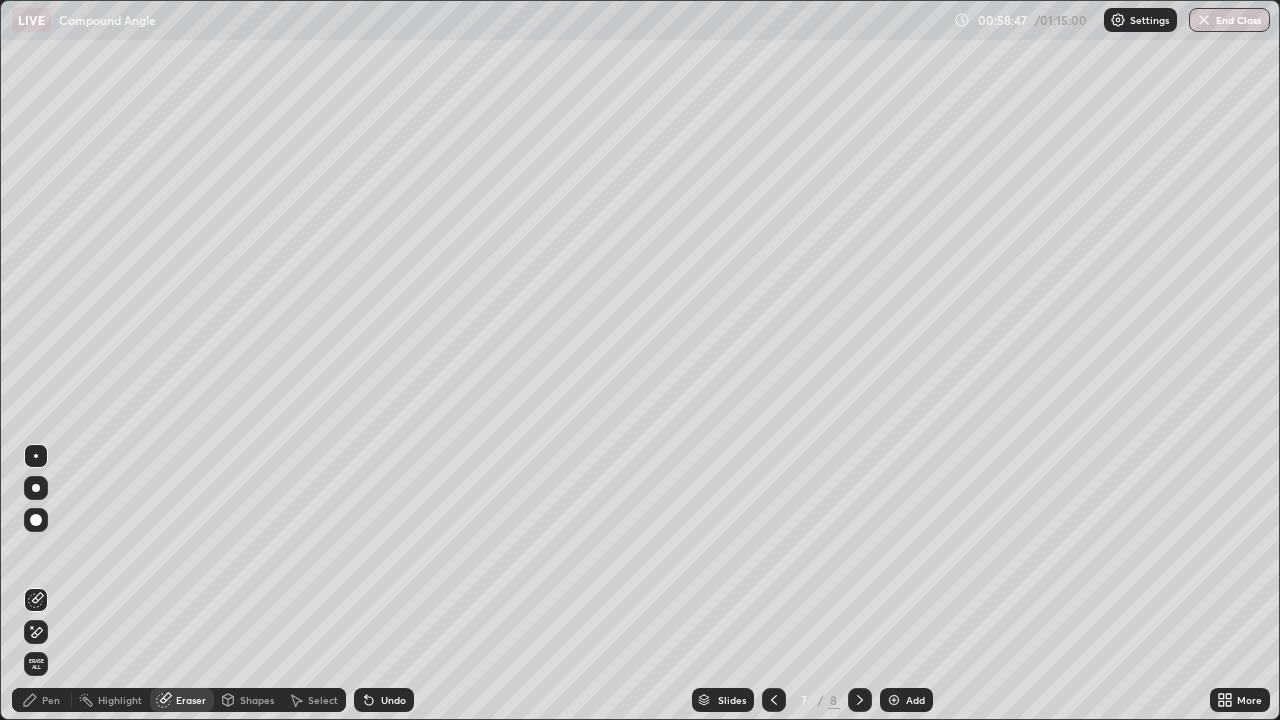 click on "Pen" at bounding box center [51, 700] 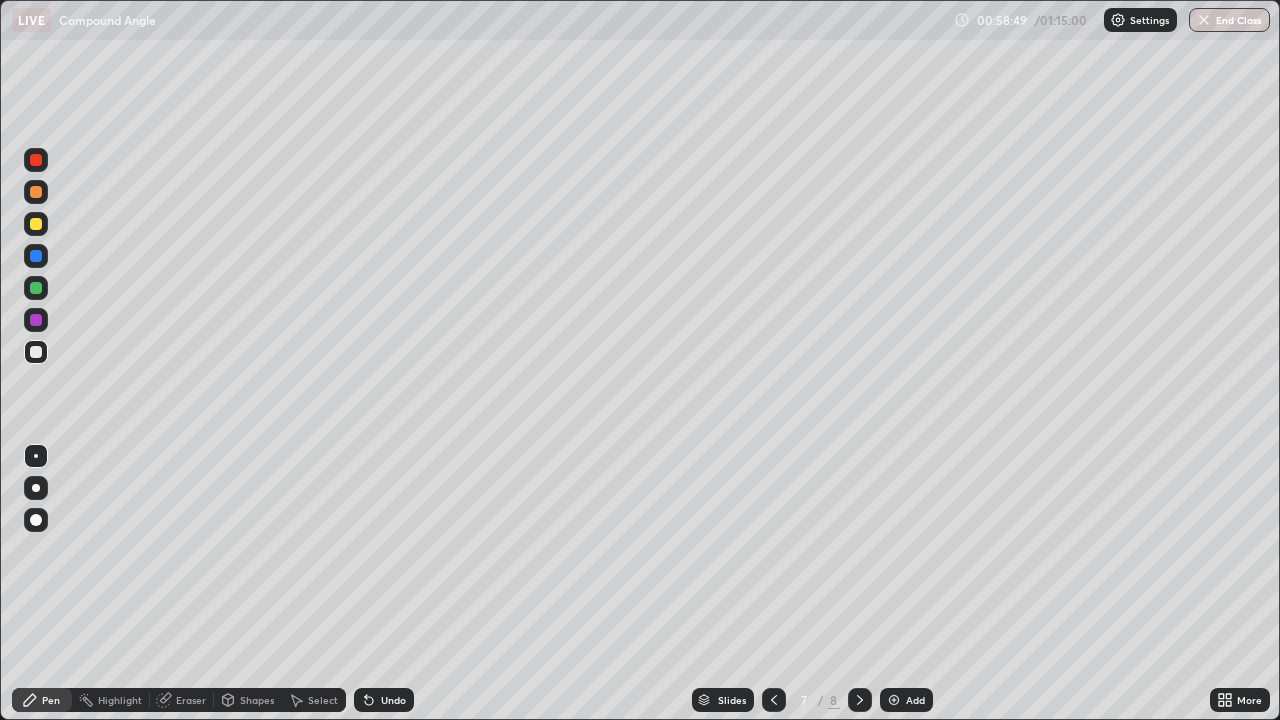 click on "Eraser" at bounding box center [191, 700] 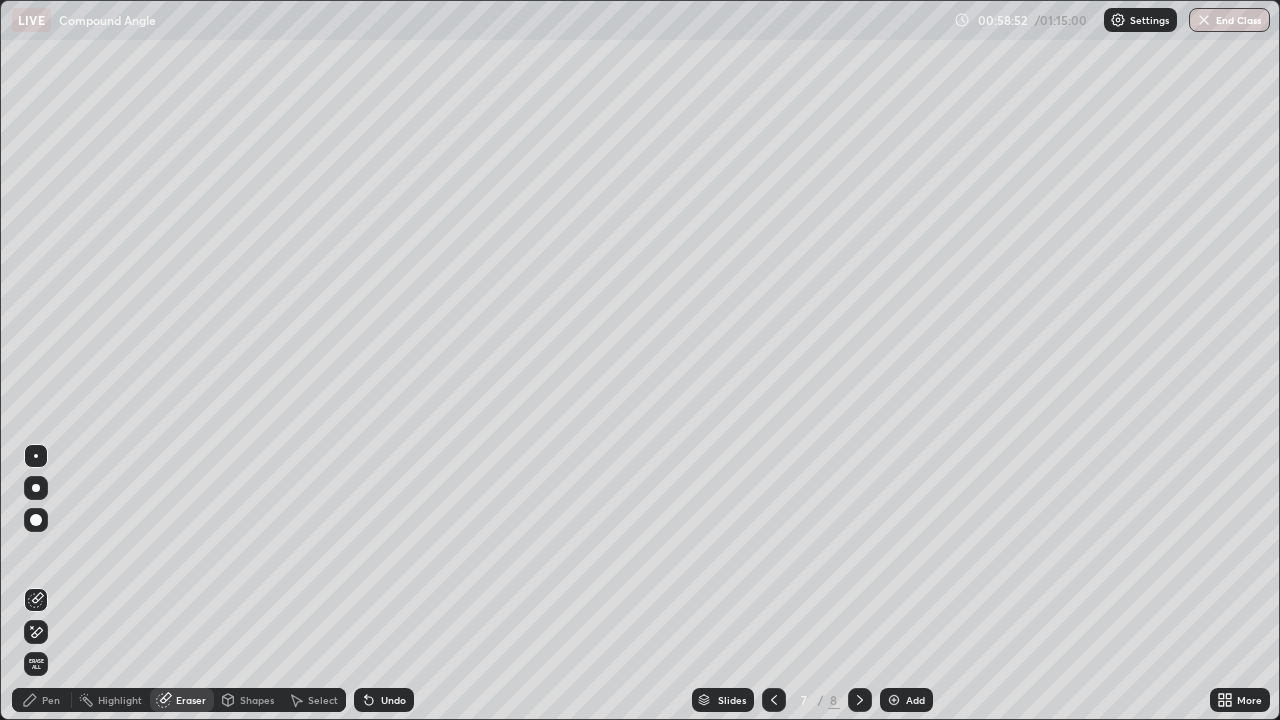 click on "Pen" at bounding box center (42, 700) 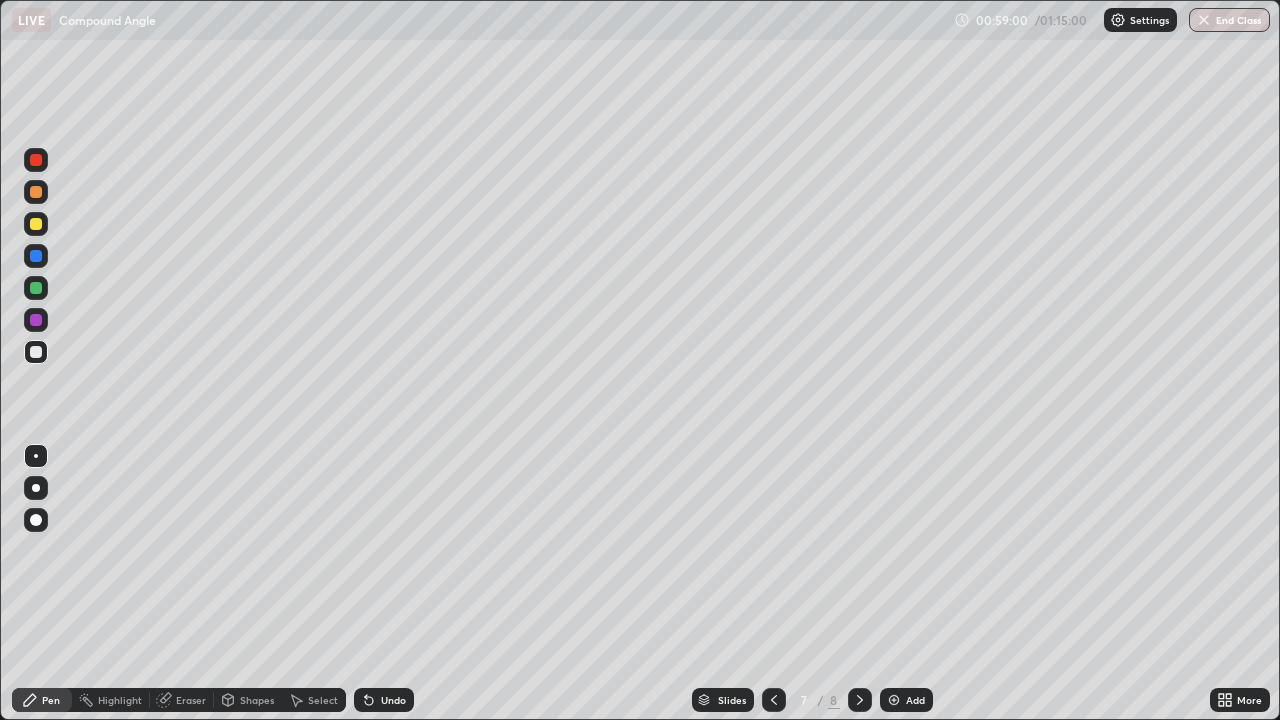 click at bounding box center [36, 520] 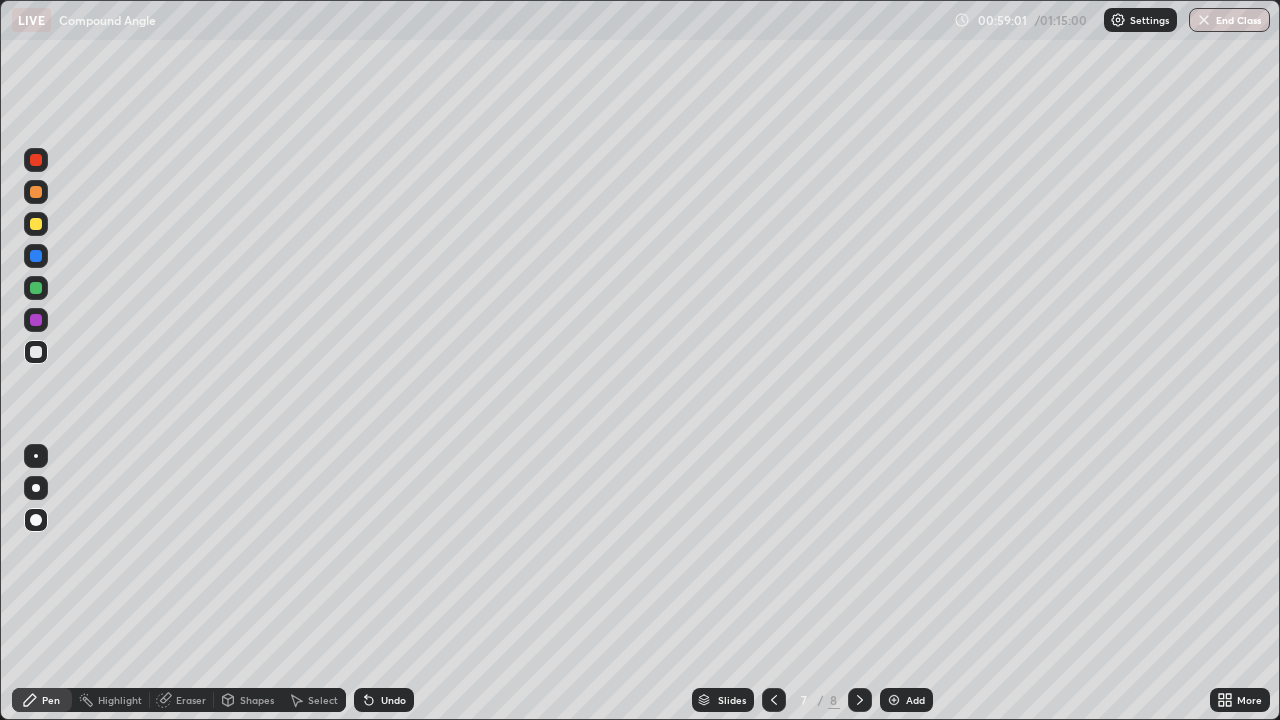 click on "Eraser" at bounding box center [191, 700] 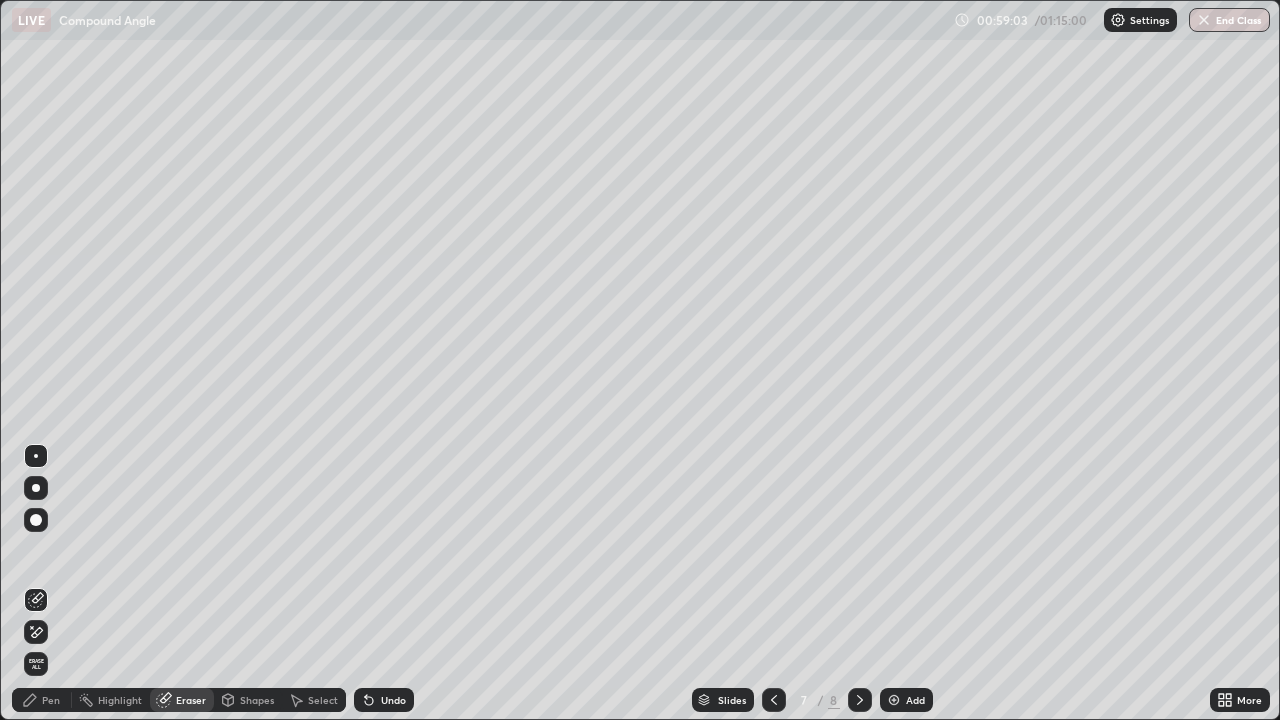 click on "Pen" at bounding box center [51, 700] 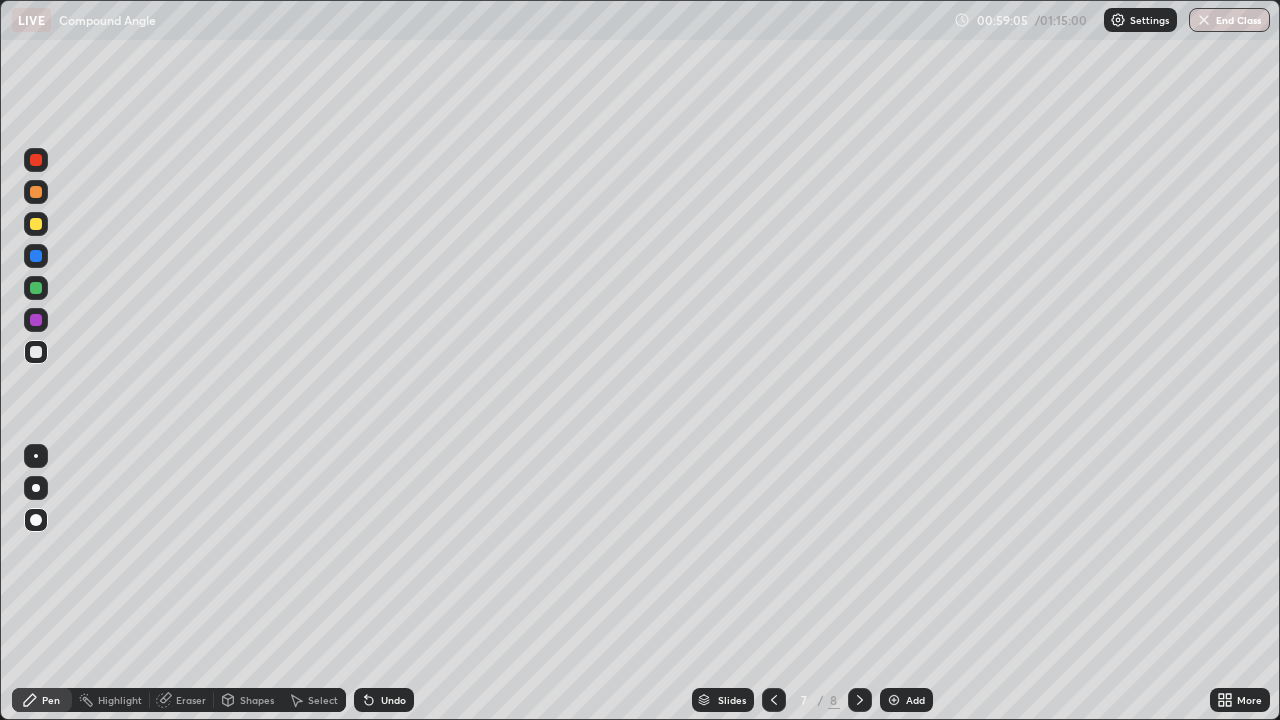 click on "Eraser" at bounding box center (191, 700) 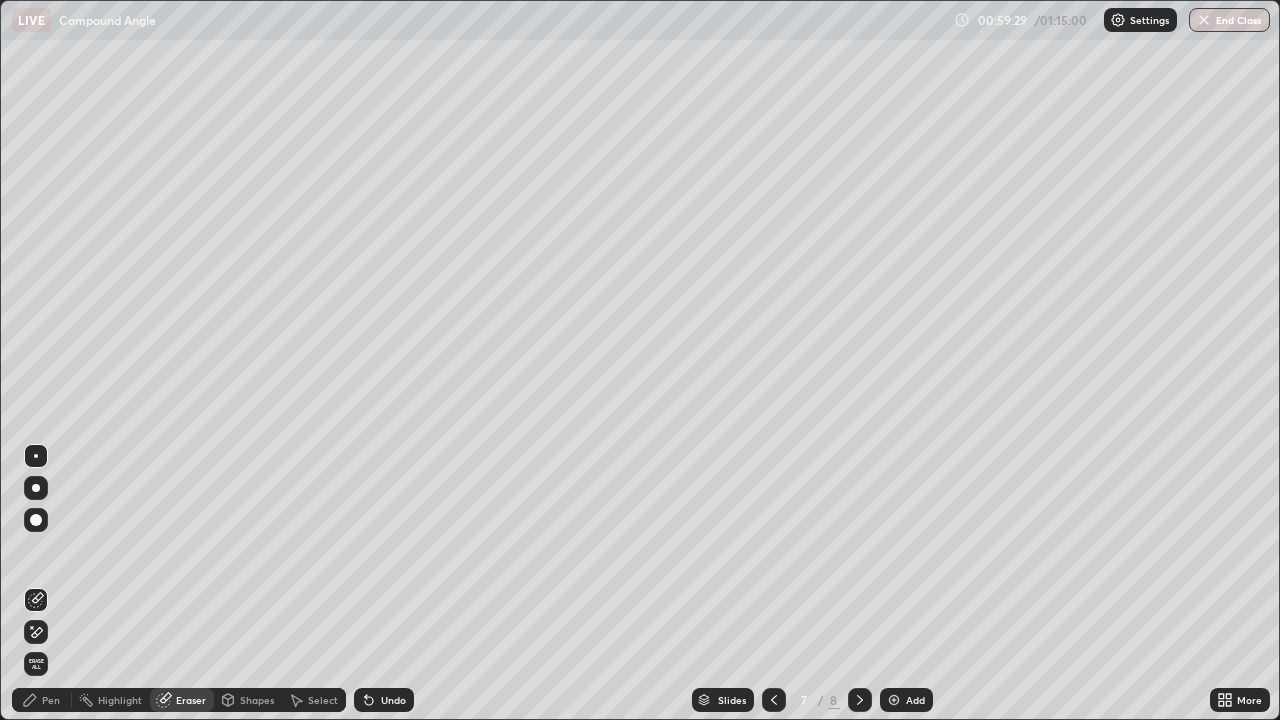 click on "Pen" at bounding box center [51, 700] 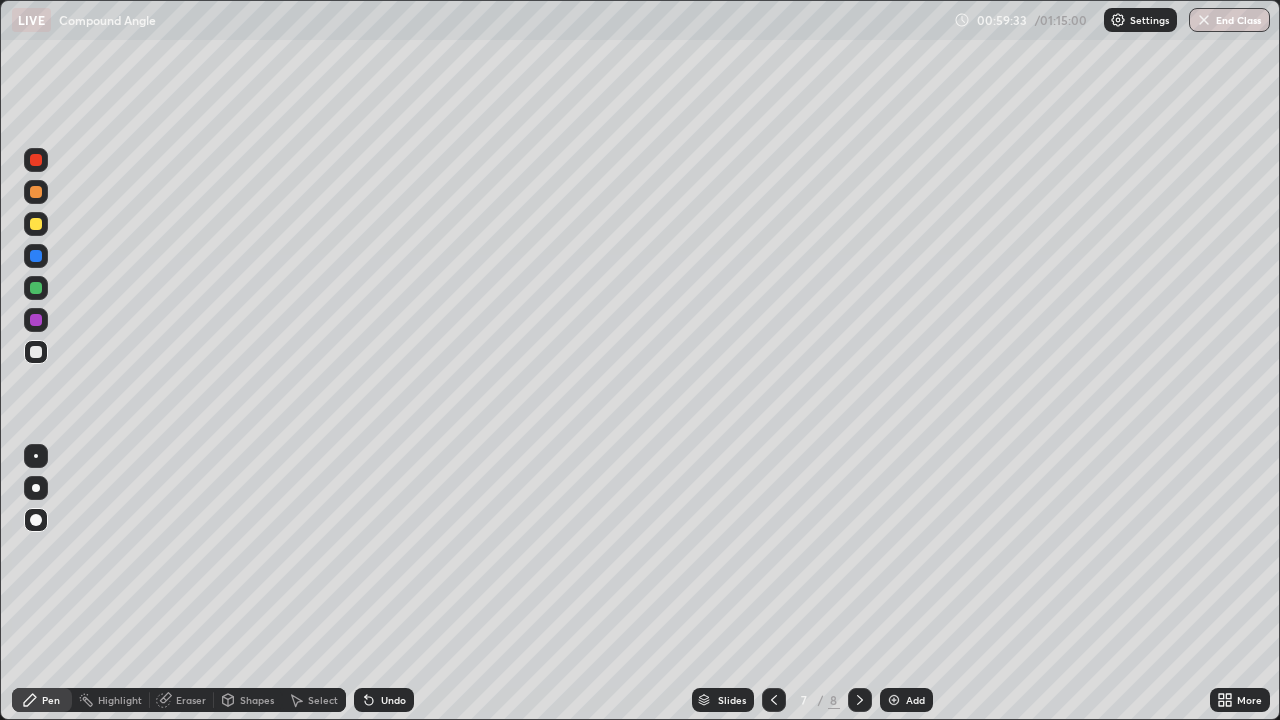 click at bounding box center (36, 488) 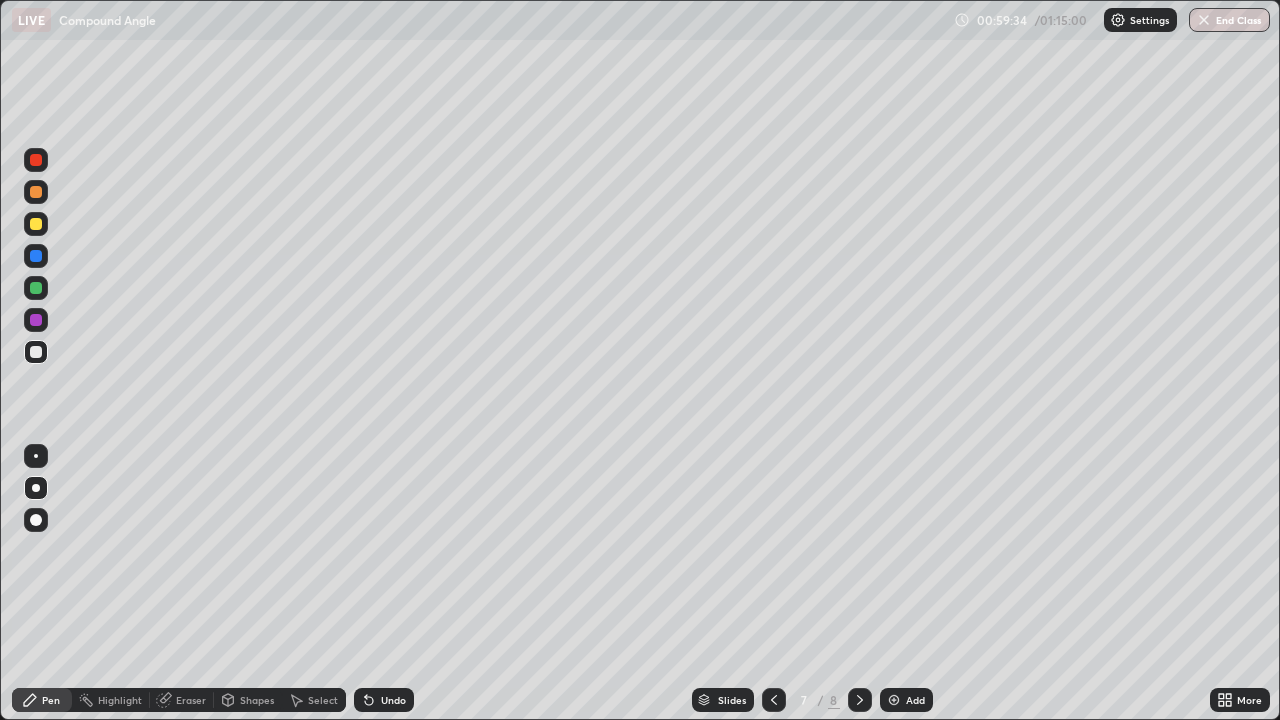 click at bounding box center [36, 456] 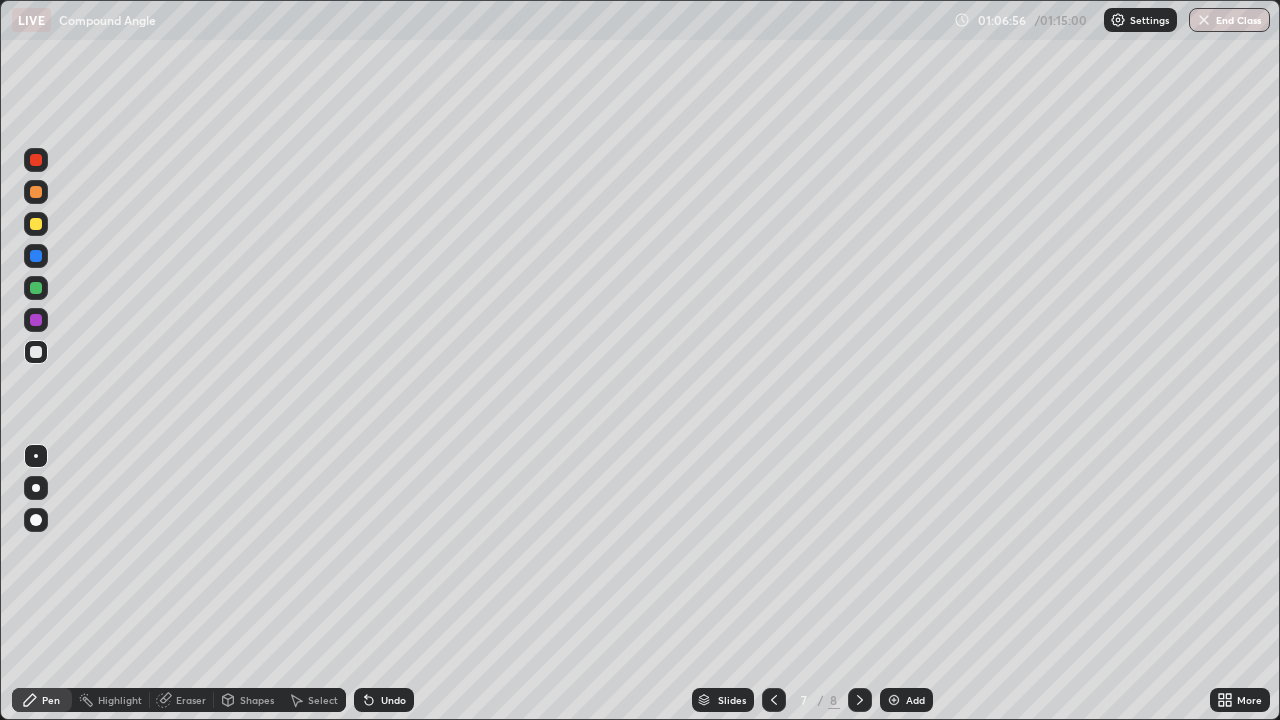 click on "End Class" at bounding box center (1229, 20) 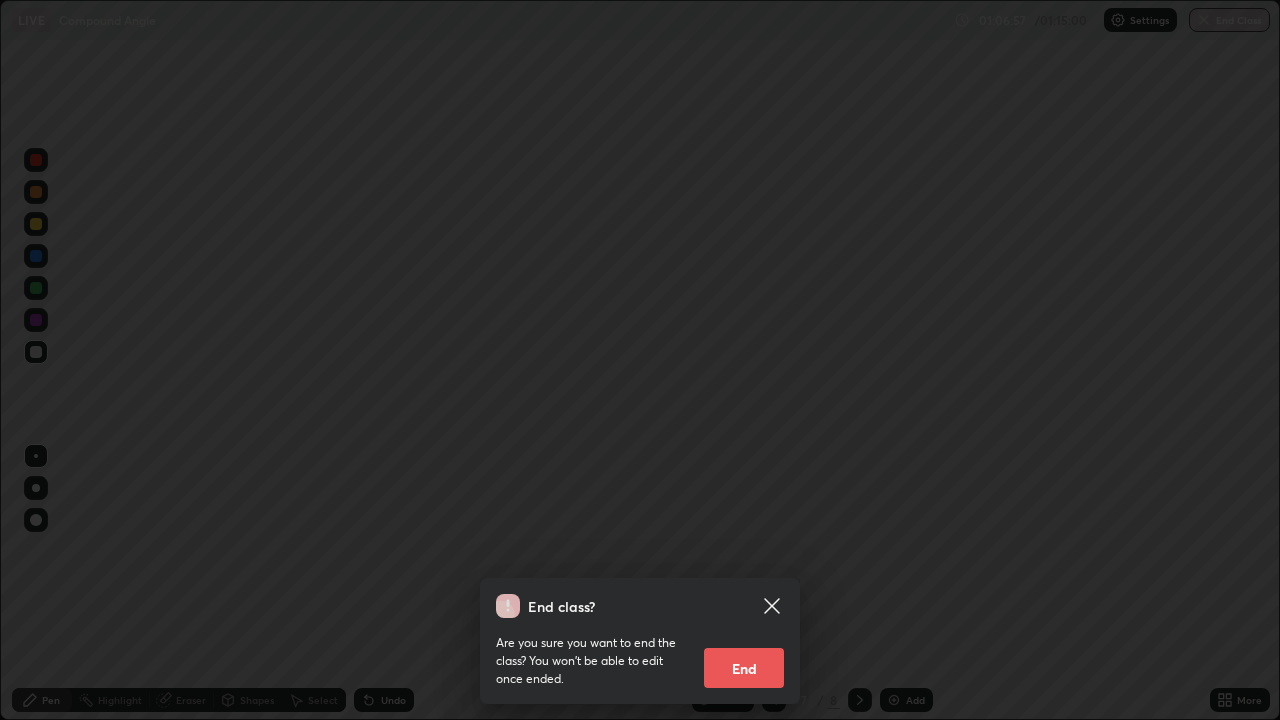 click on "End" at bounding box center (744, 668) 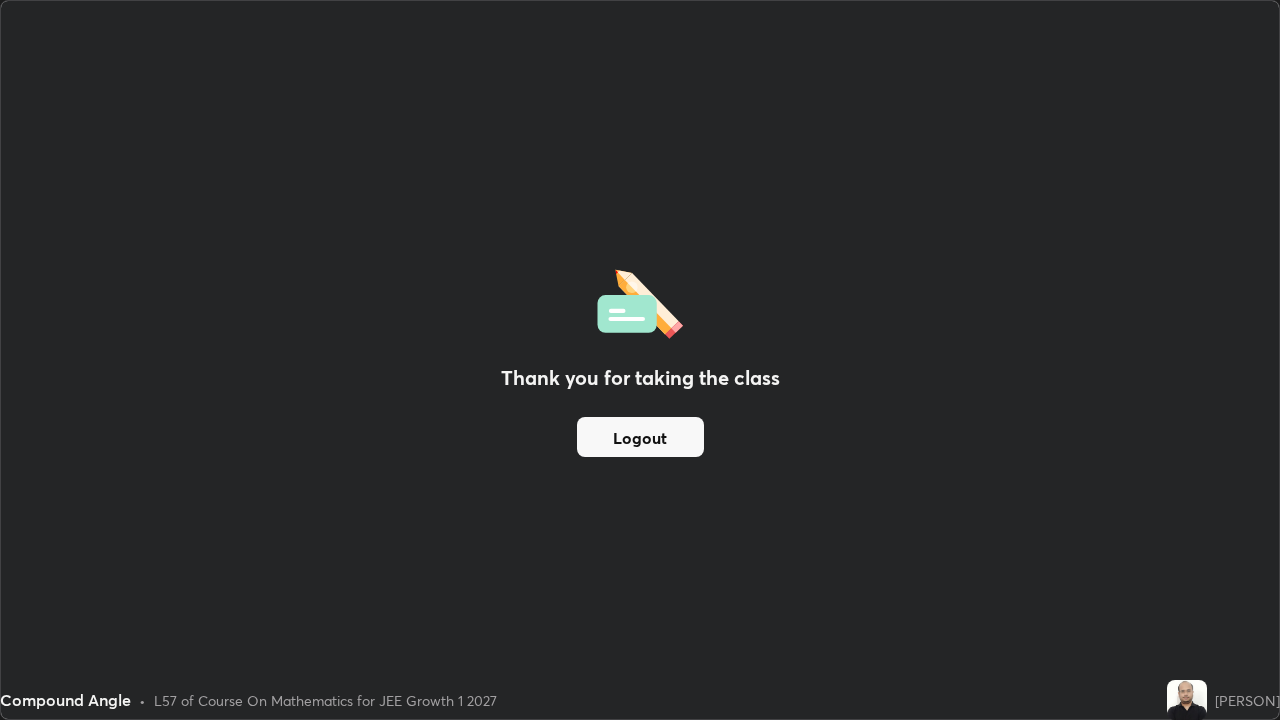 click on "Logout" at bounding box center [640, 437] 